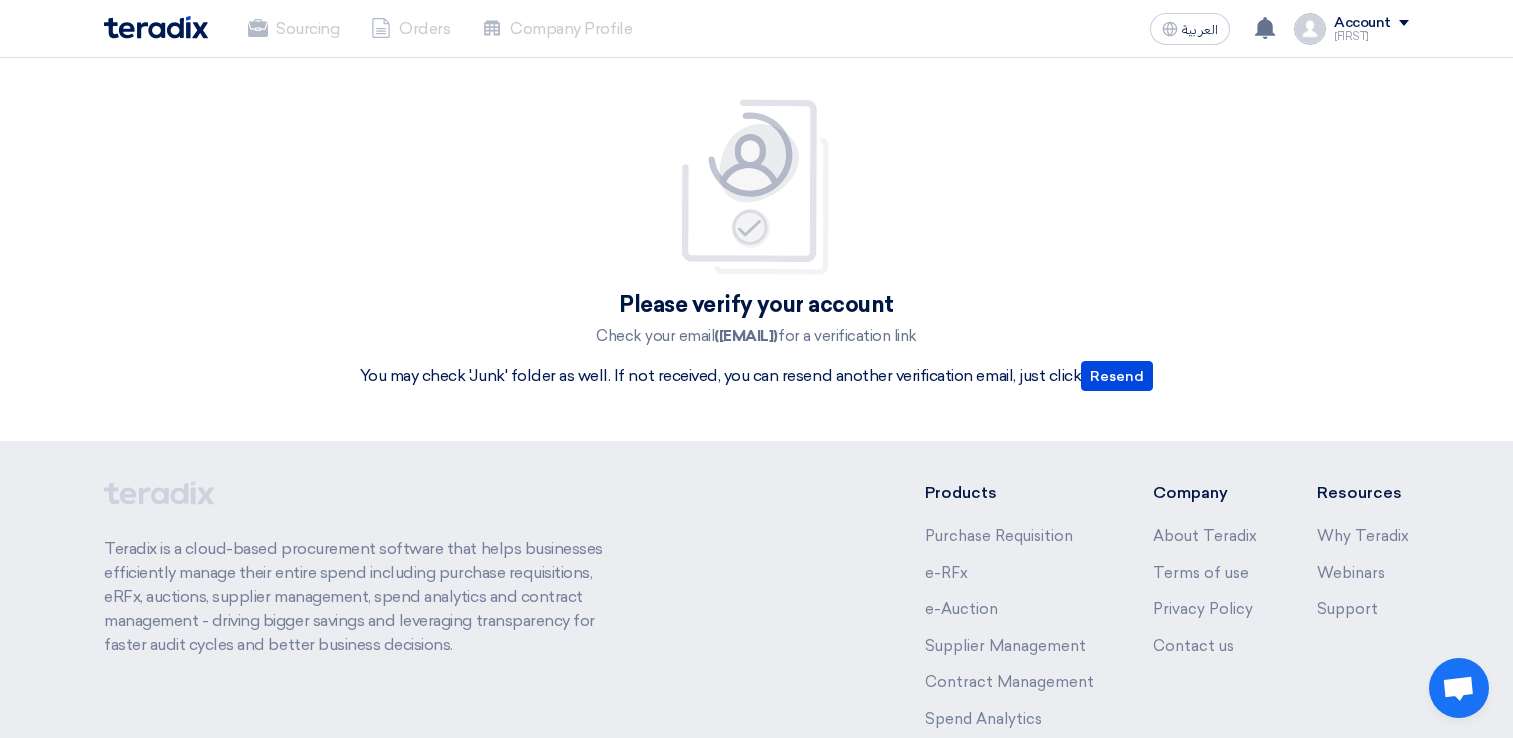 scroll, scrollTop: 0, scrollLeft: 0, axis: both 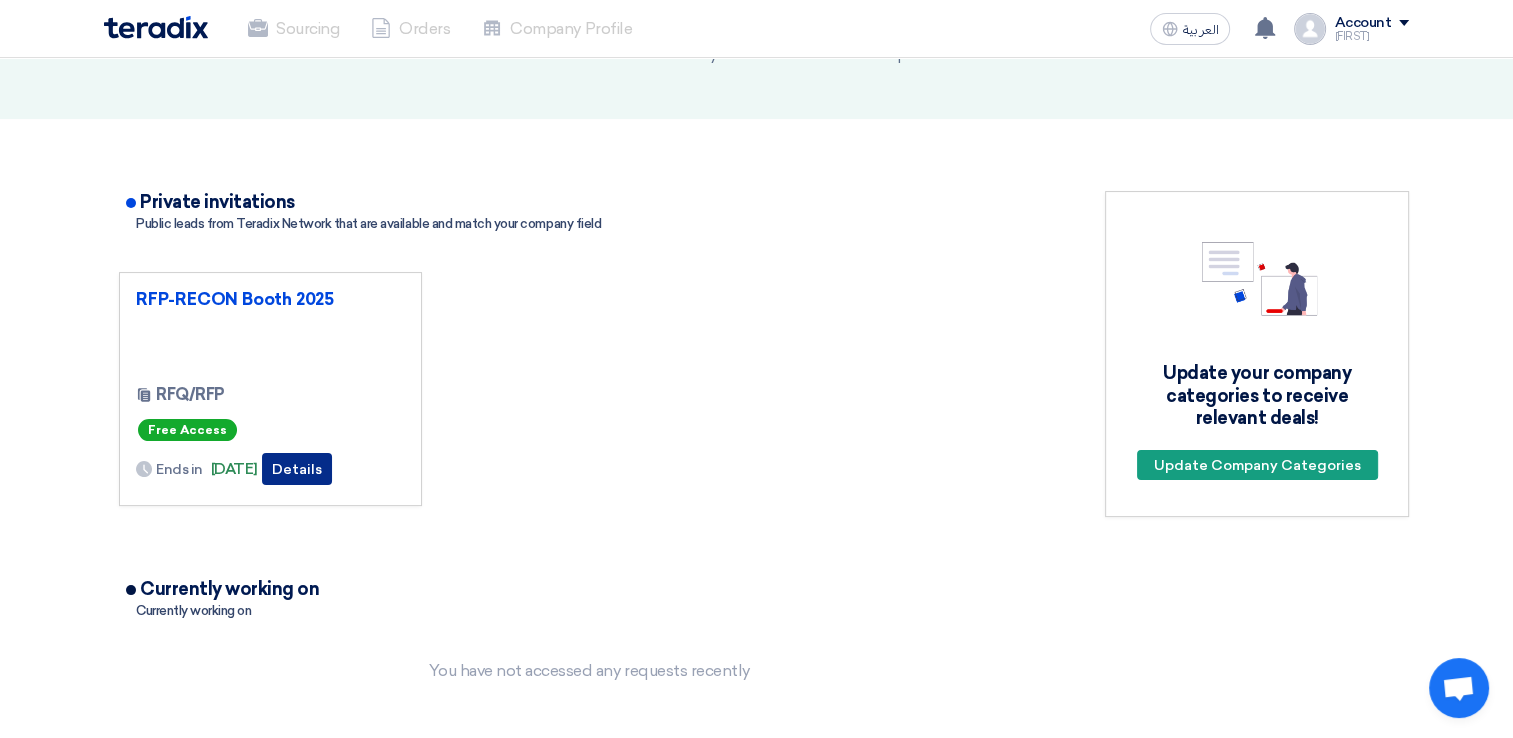 click on "Details" 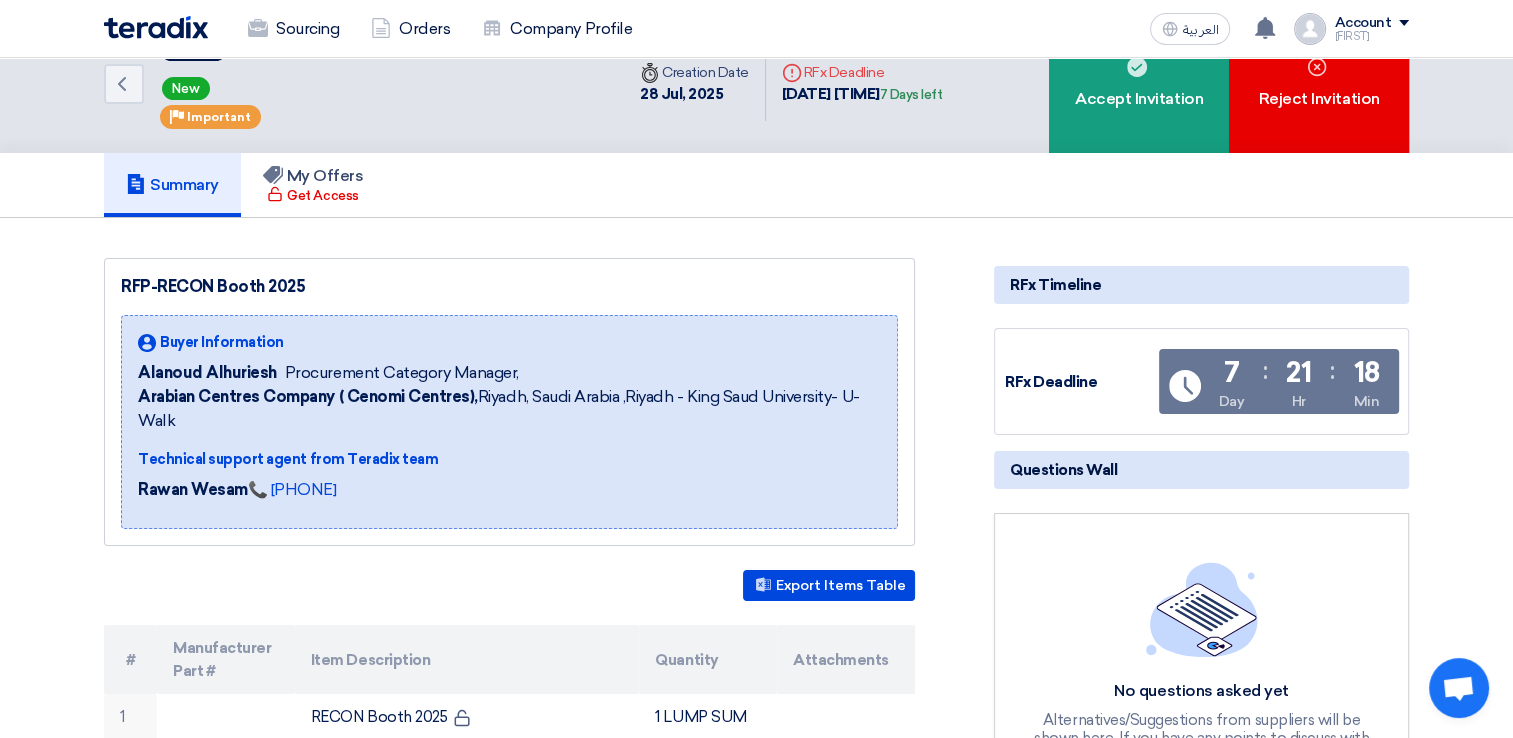 scroll, scrollTop: 0, scrollLeft: 0, axis: both 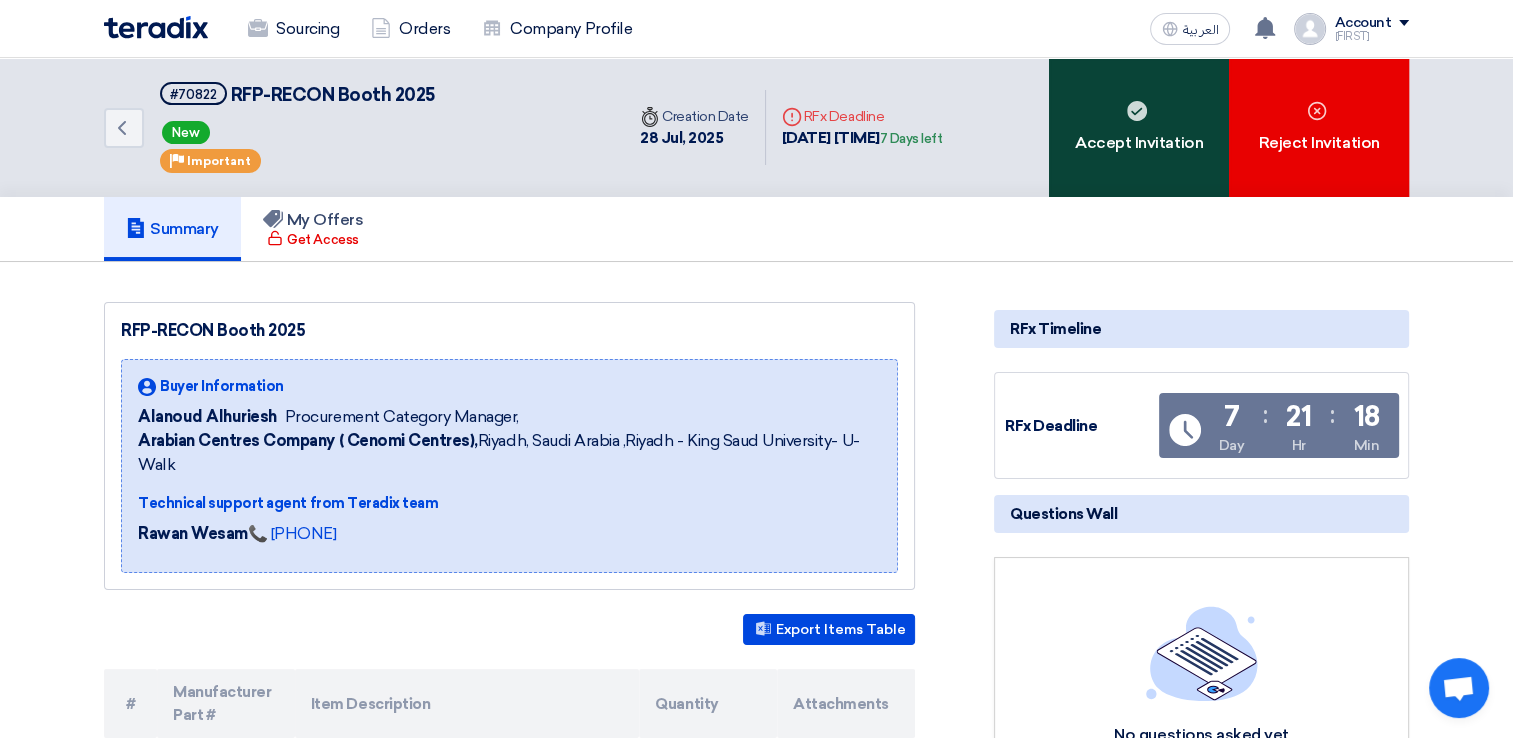 click on "Accept Invitation" 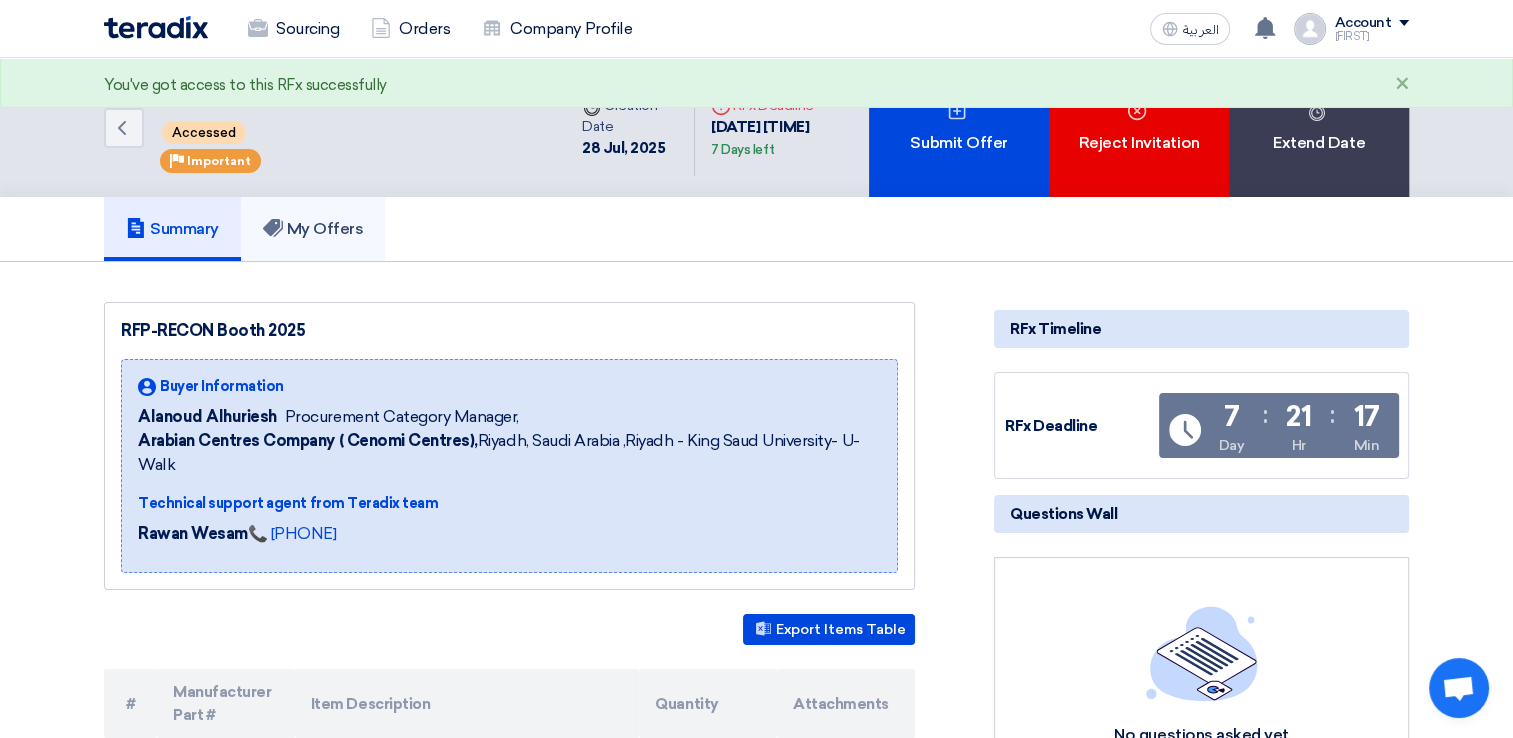 click on "My Offers" 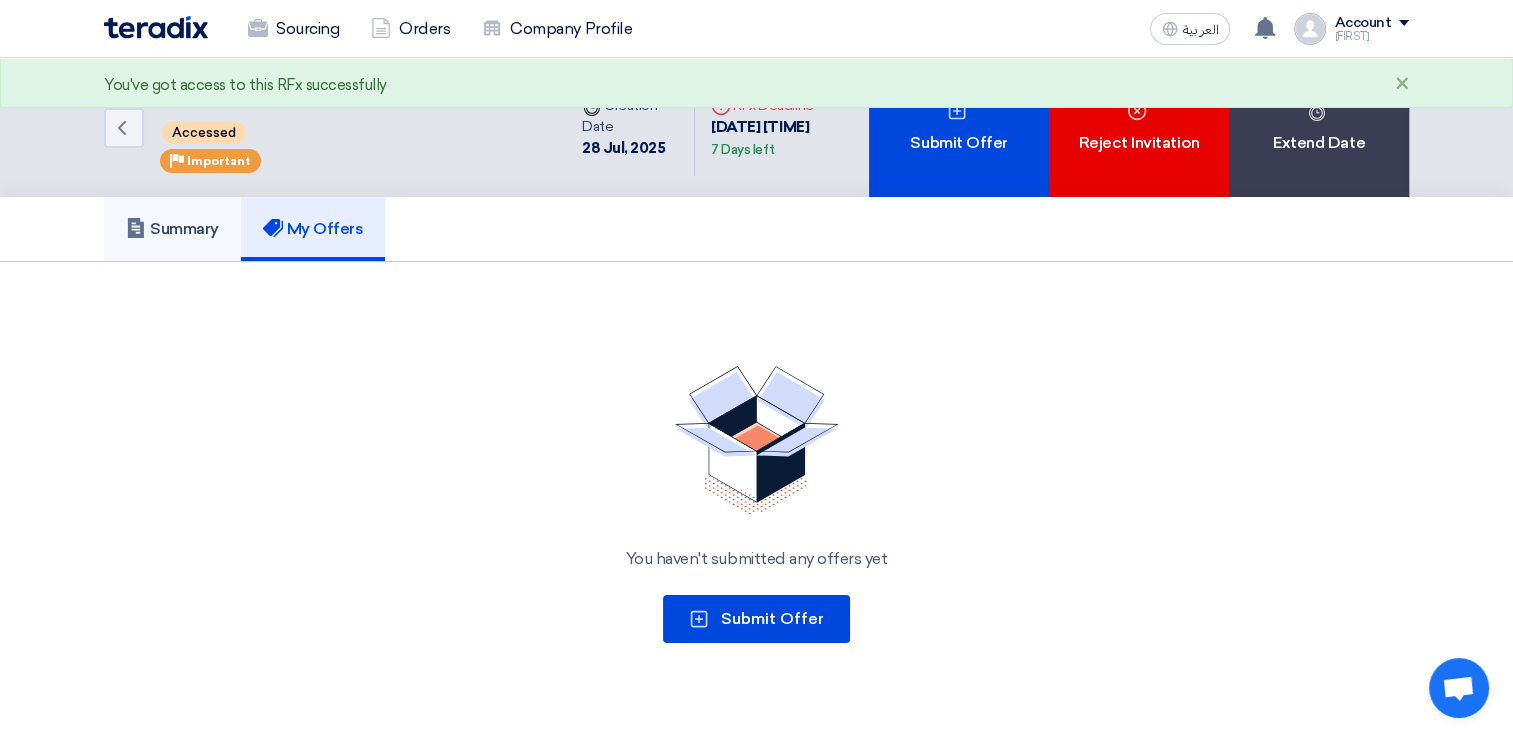 click on "Summary" 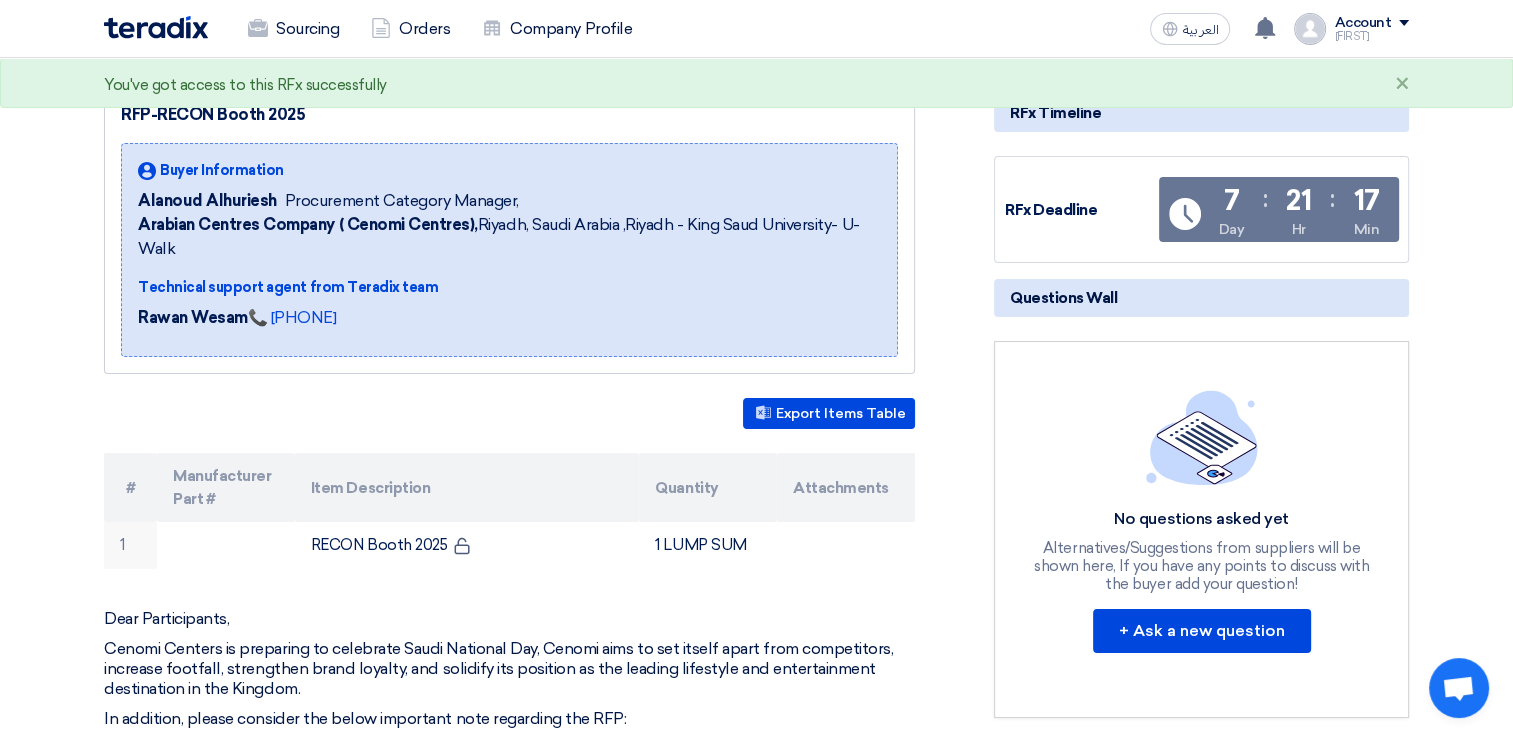 scroll, scrollTop: 400, scrollLeft: 0, axis: vertical 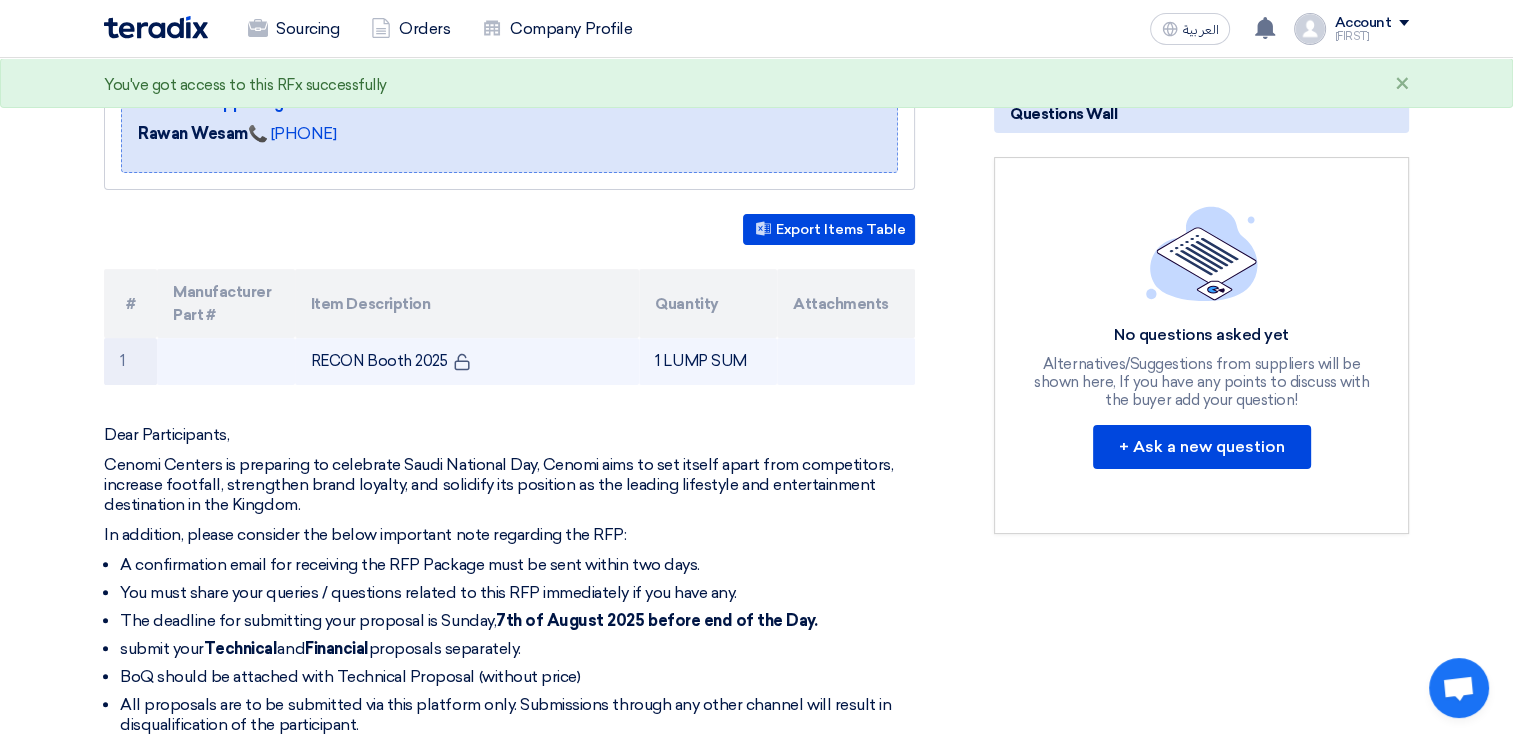 click on "RECON Booth 2025" 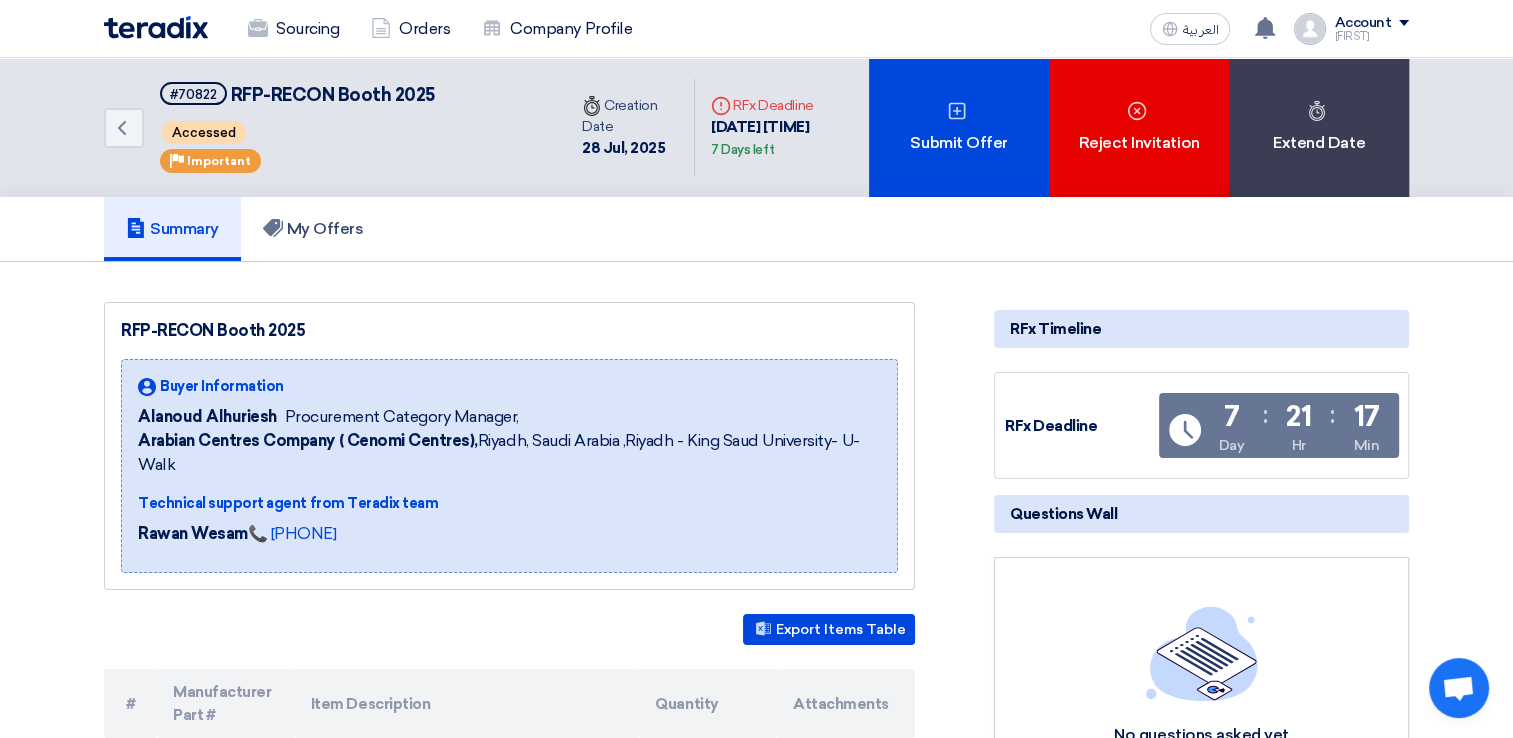 scroll, scrollTop: 400, scrollLeft: 0, axis: vertical 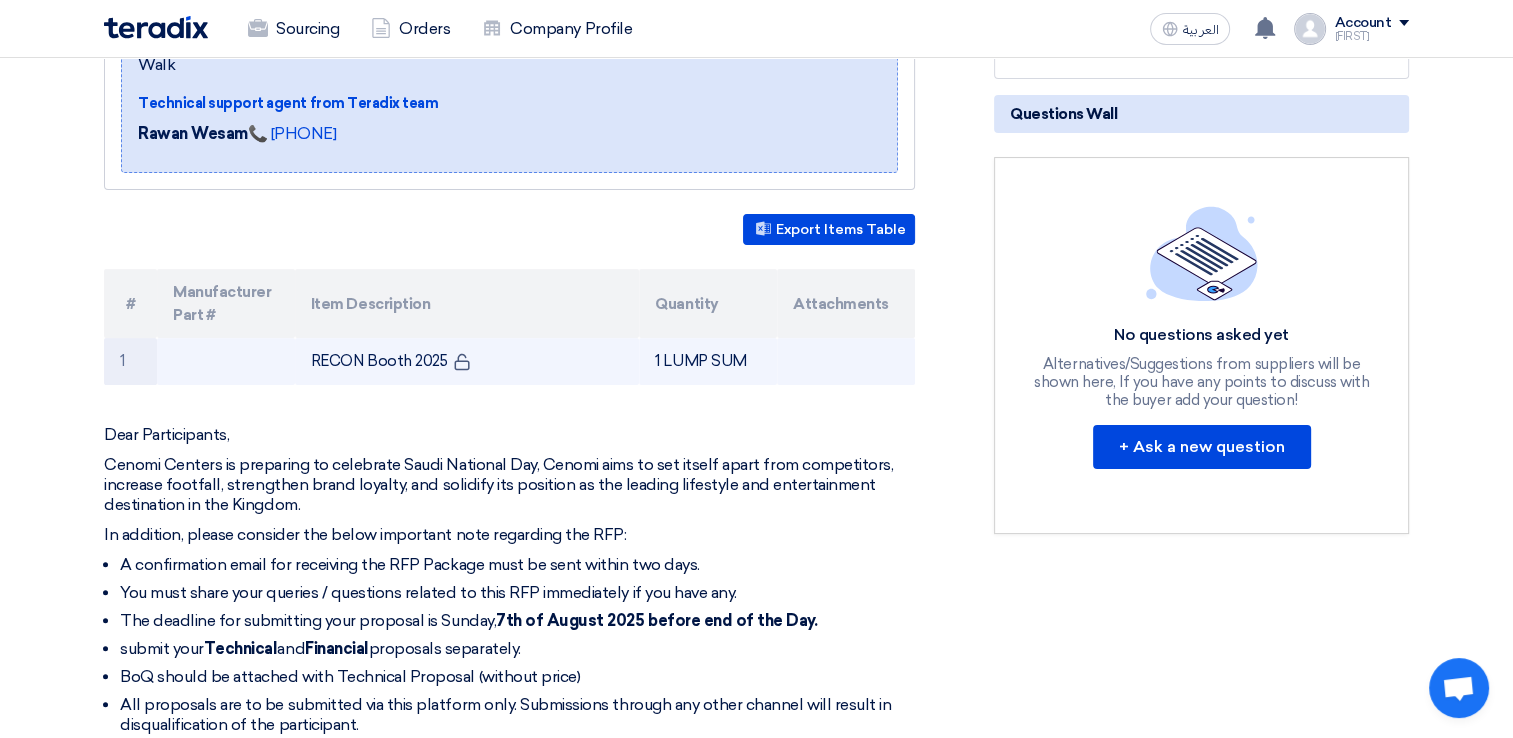 click on "RECON Booth 2025" 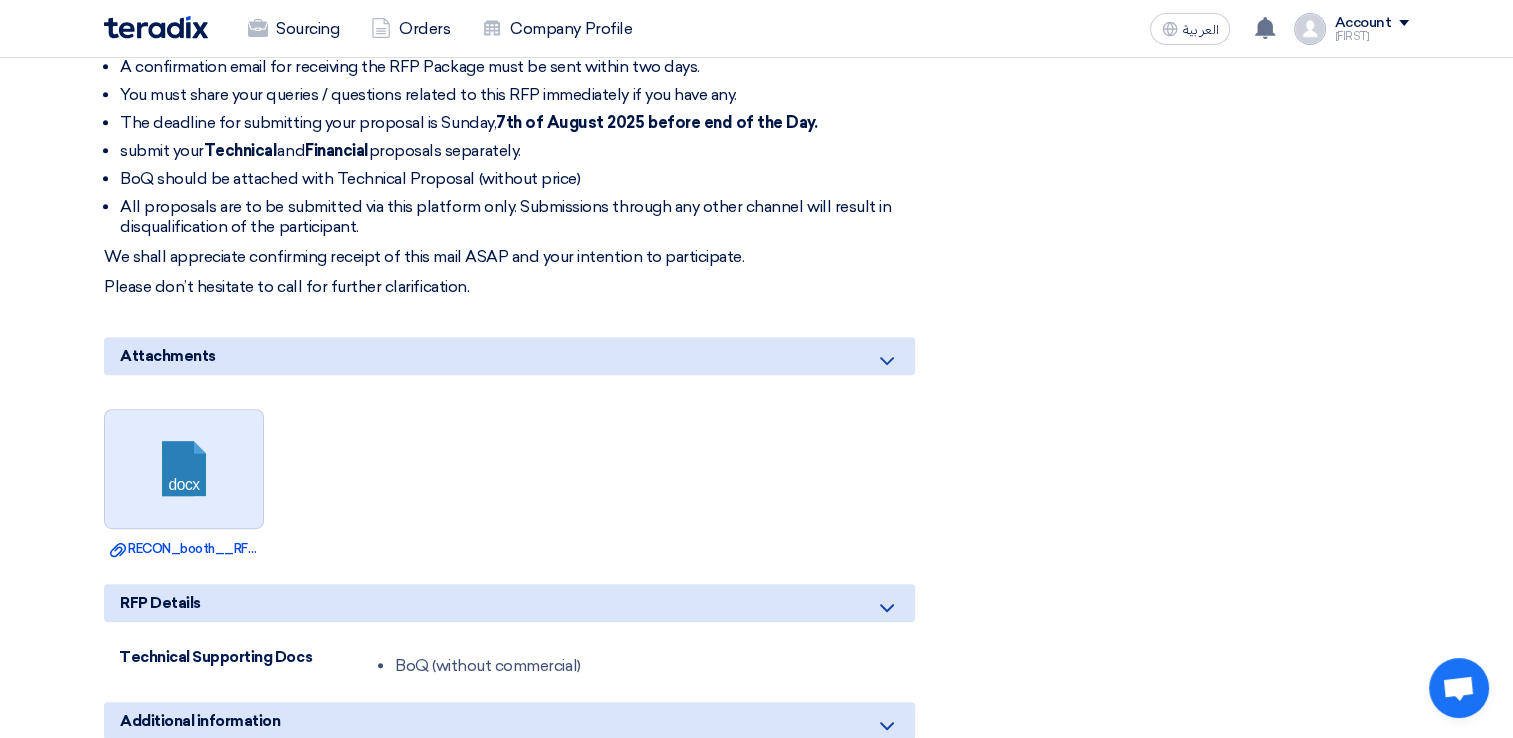 scroll, scrollTop: 900, scrollLeft: 0, axis: vertical 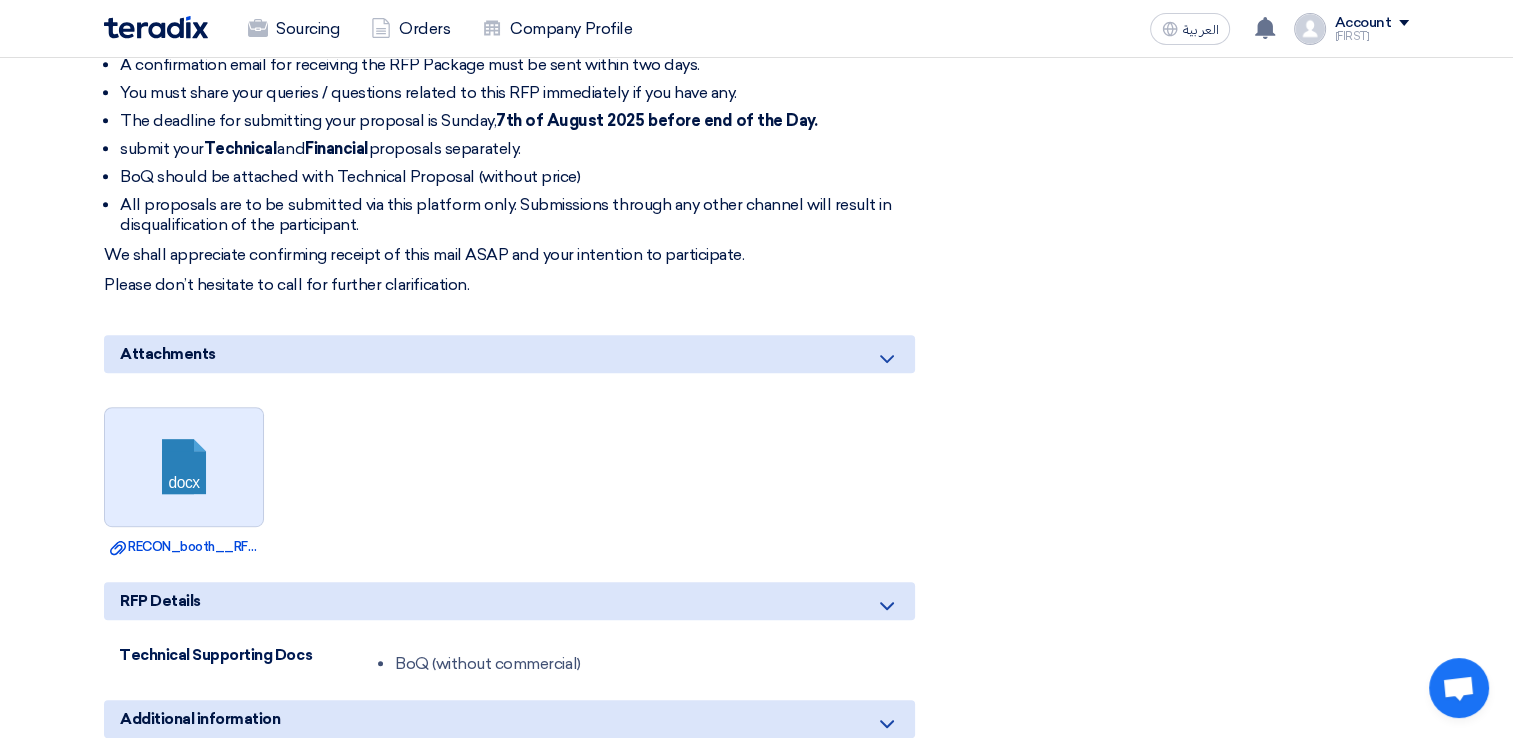 click at bounding box center (185, 468) 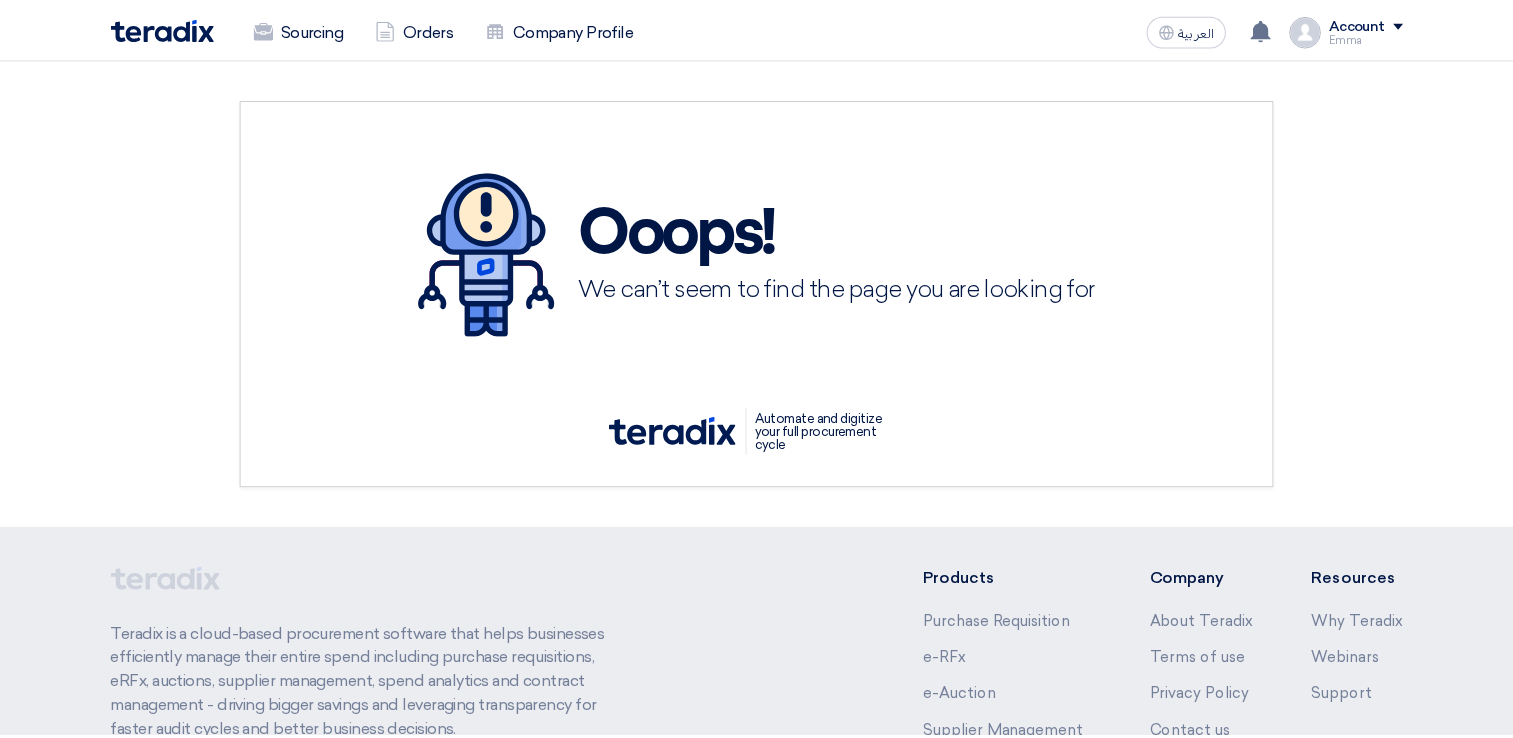 scroll, scrollTop: 0, scrollLeft: 0, axis: both 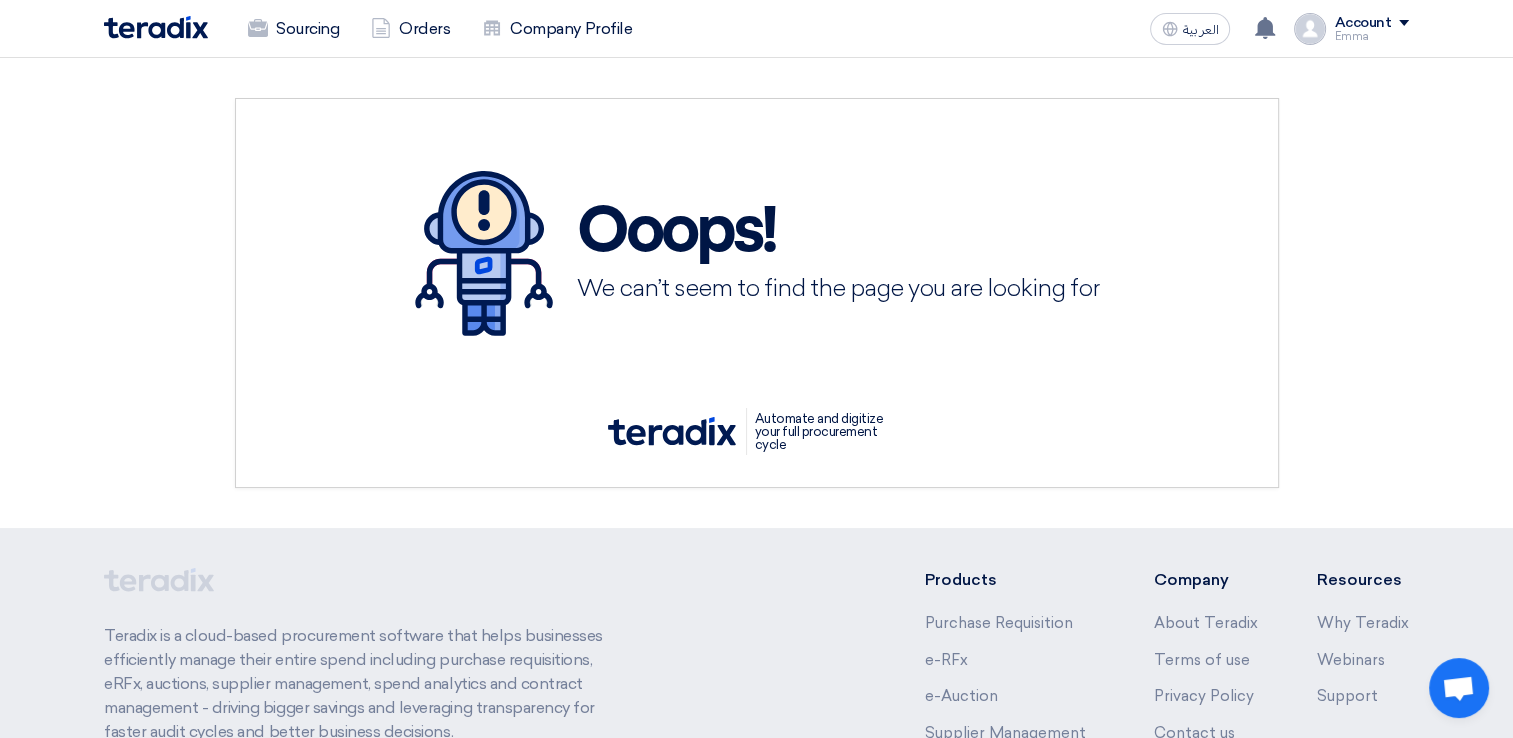 click on "Ooops!
We can’t seem to find the page you are looking for" 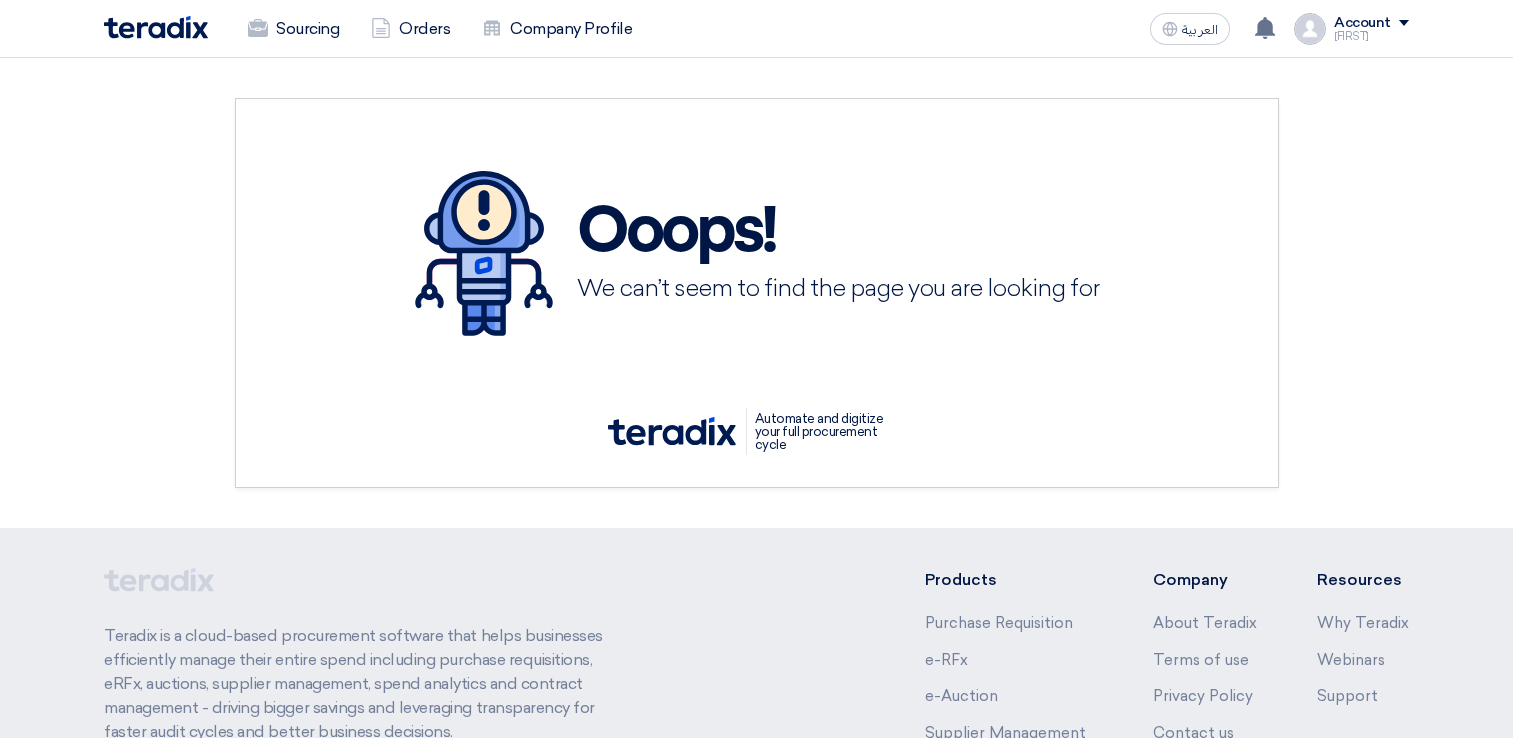 scroll, scrollTop: 0, scrollLeft: 0, axis: both 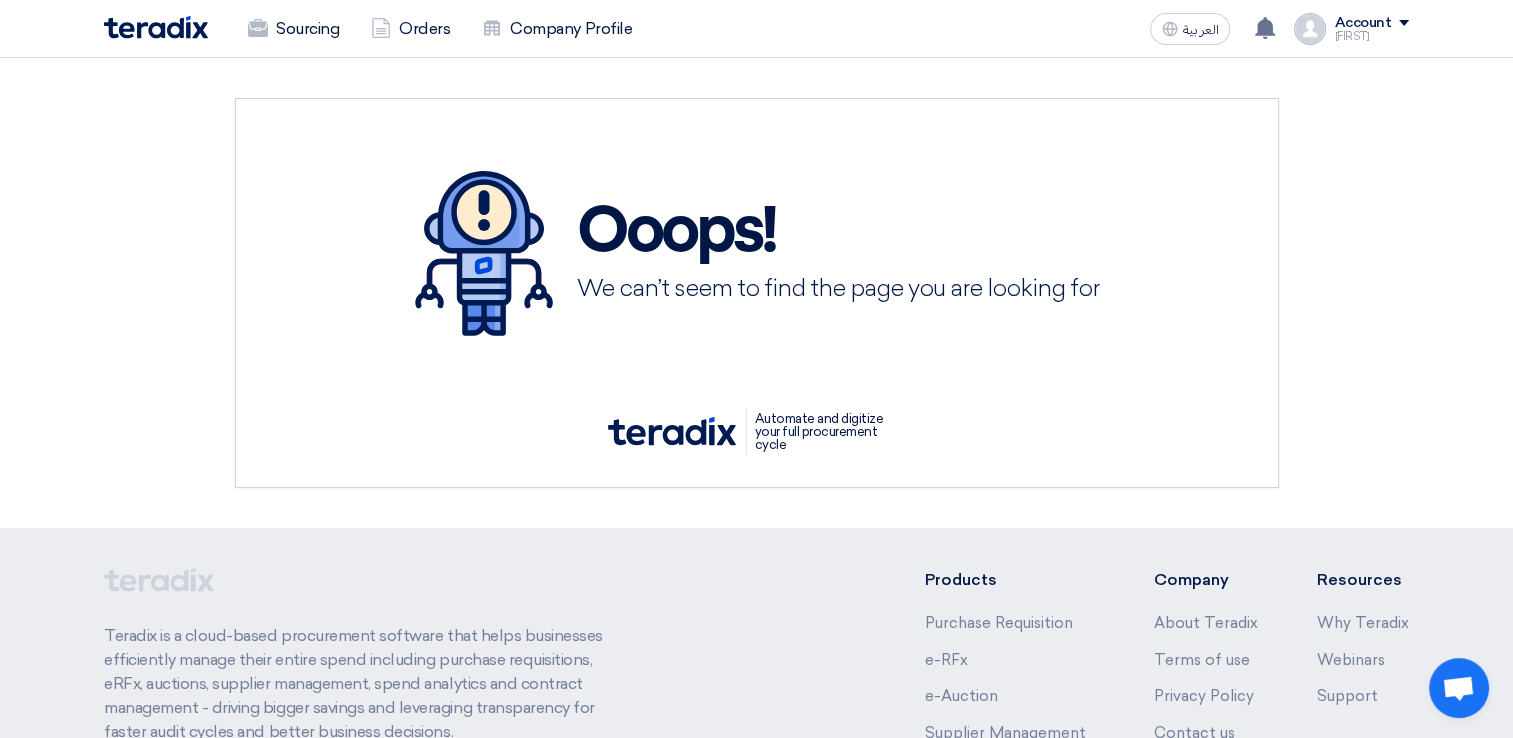 click 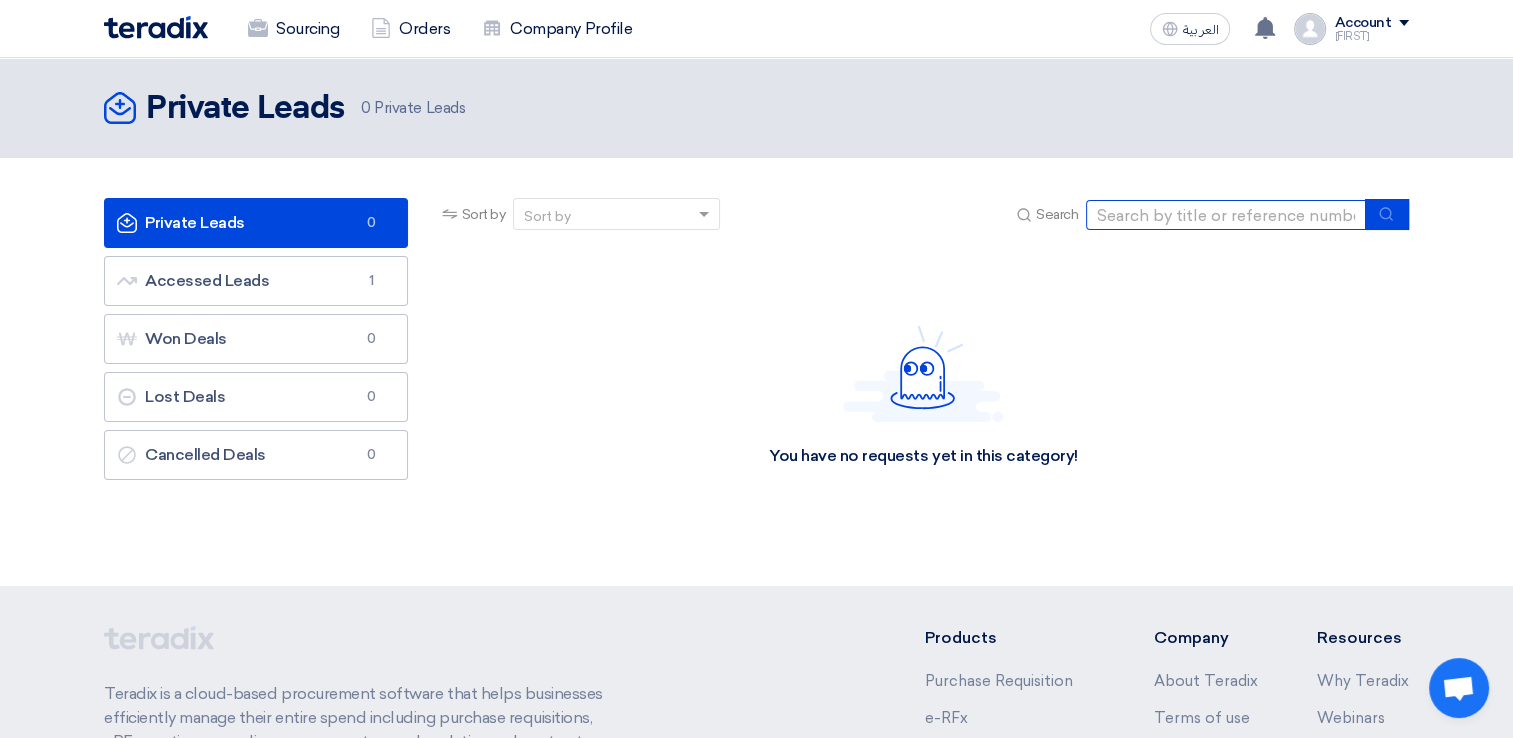 click 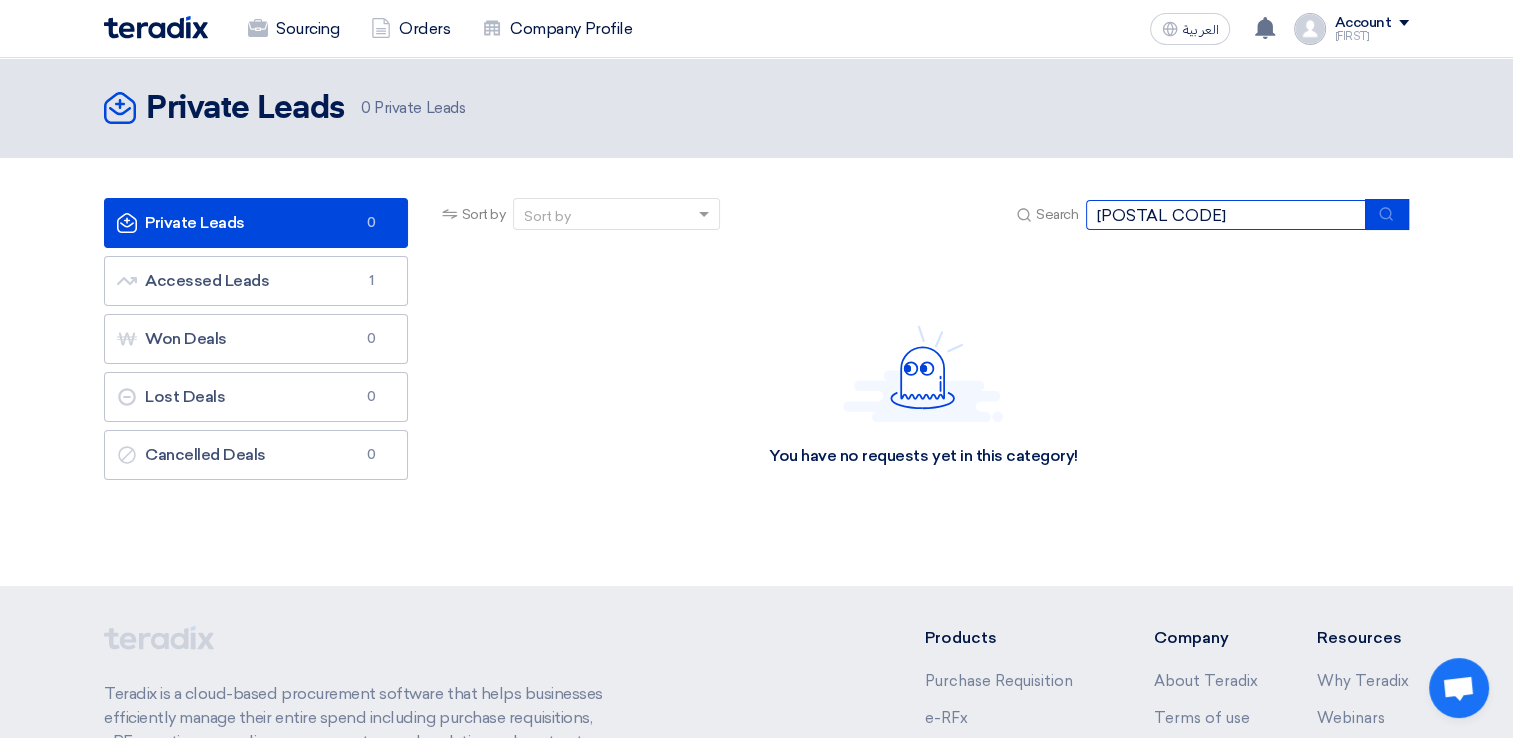 type on "70903" 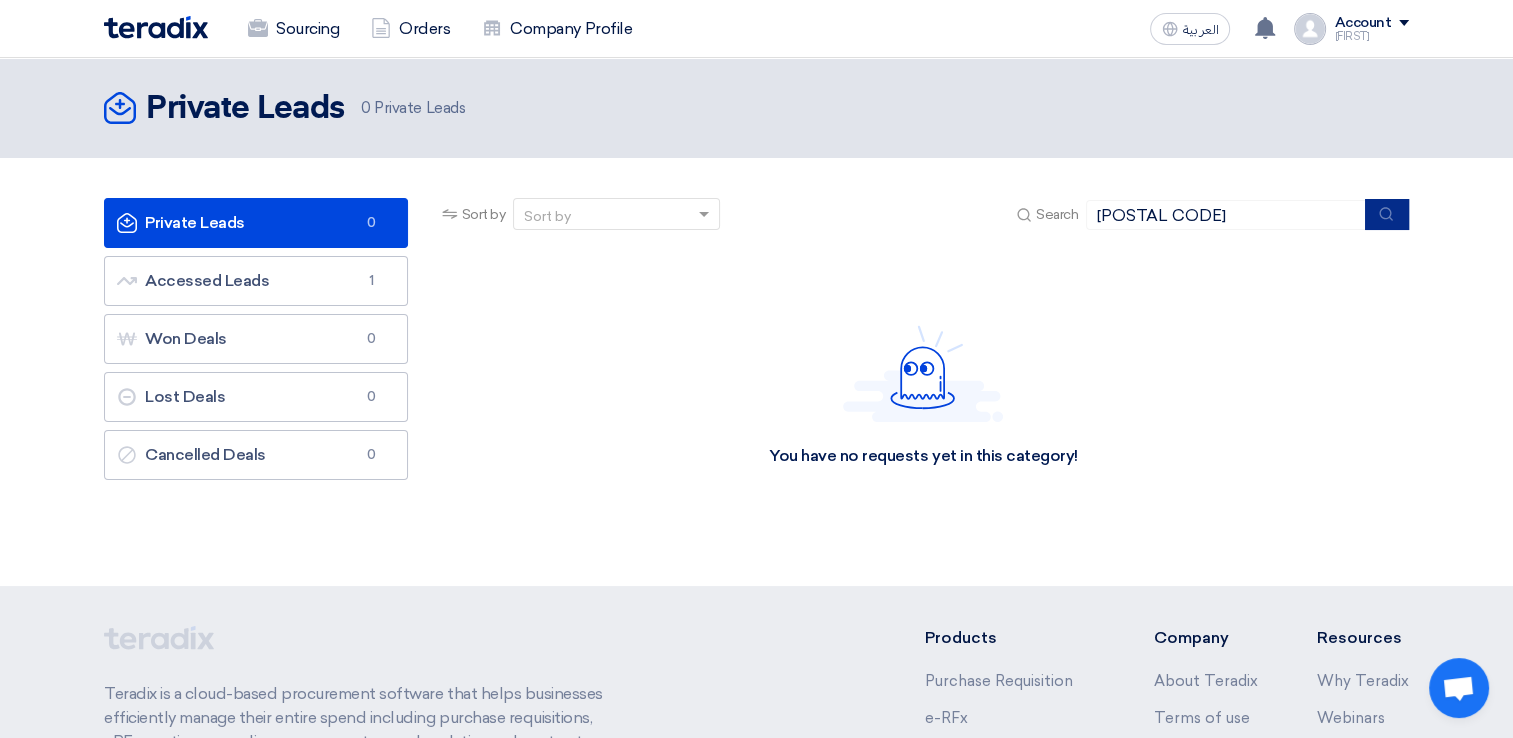 click 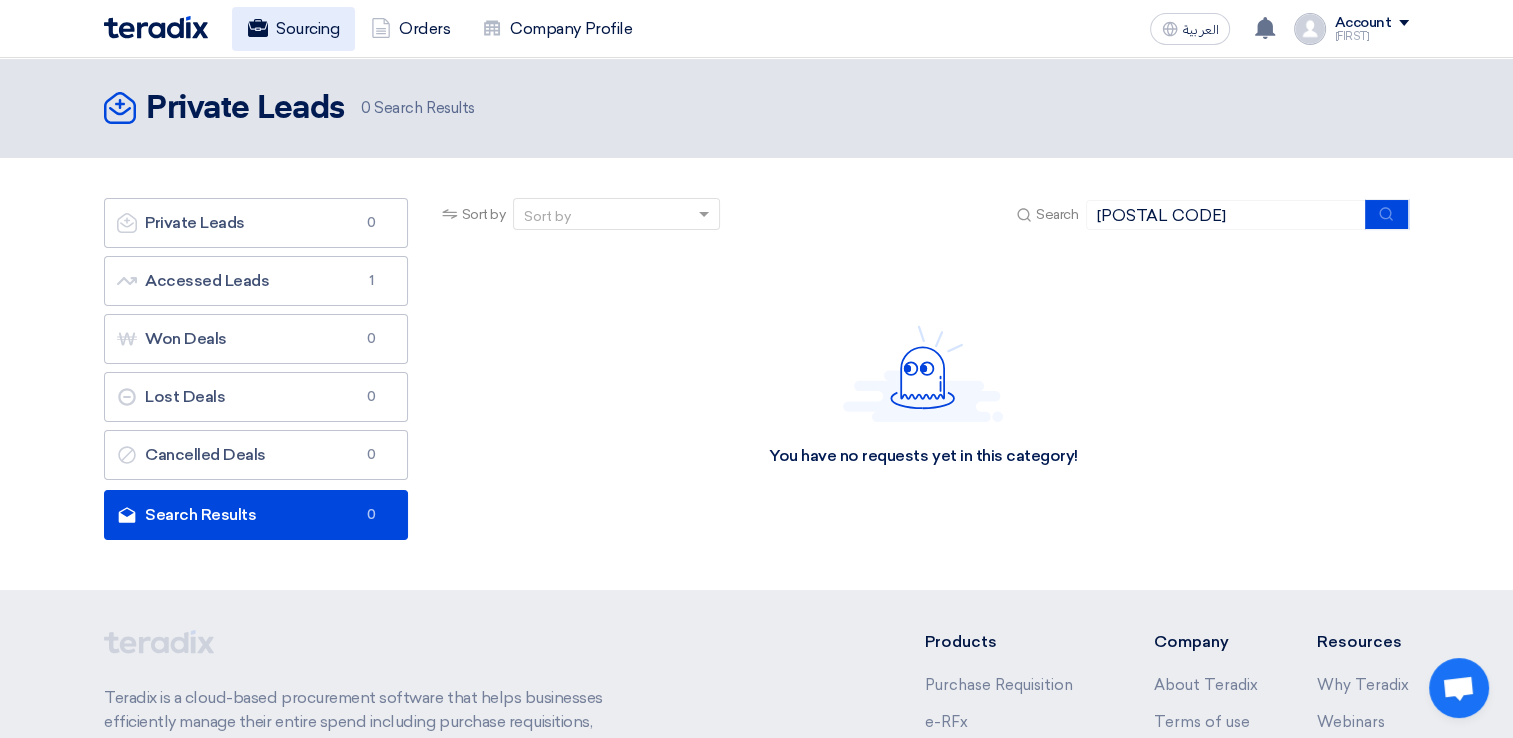click on "Sourcing" 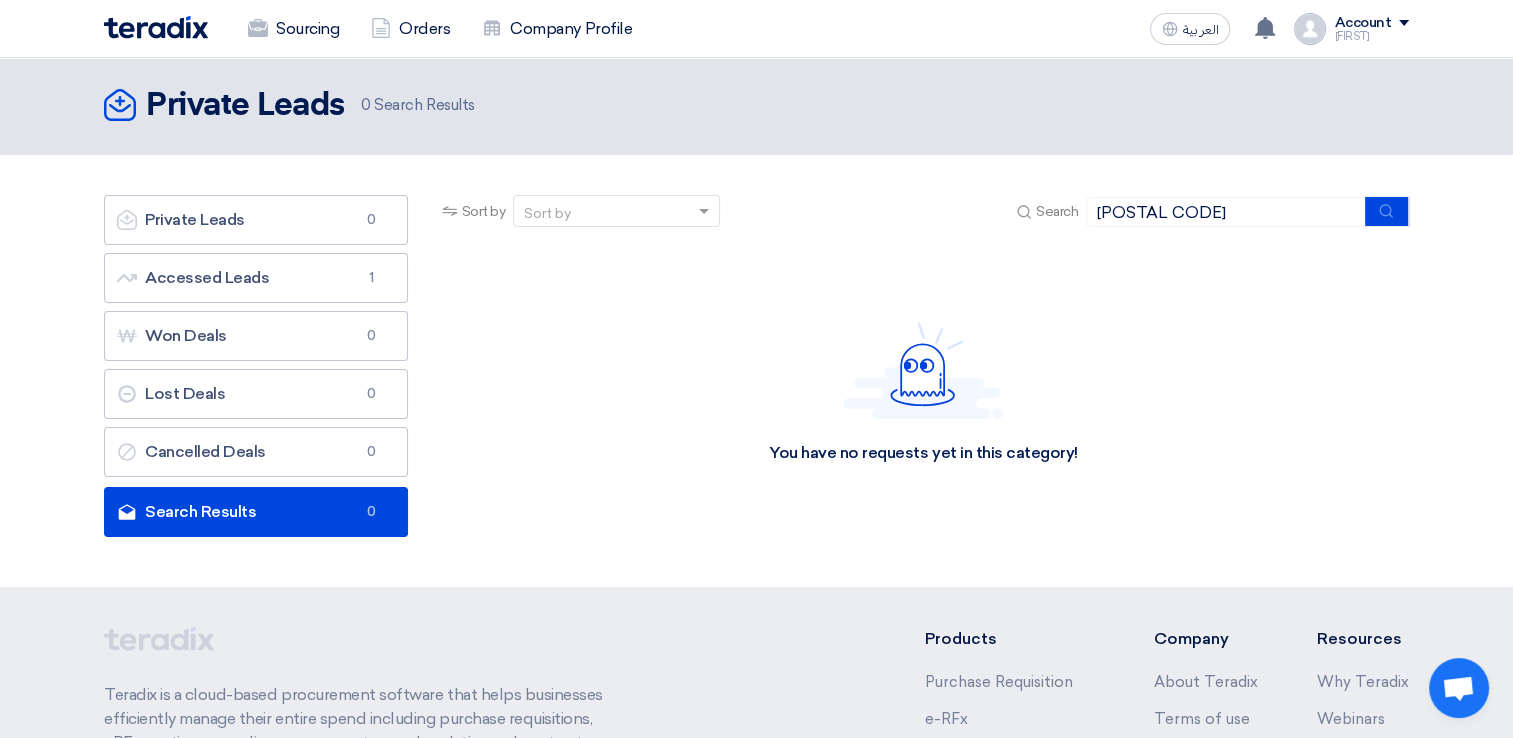 scroll, scrollTop: 0, scrollLeft: 0, axis: both 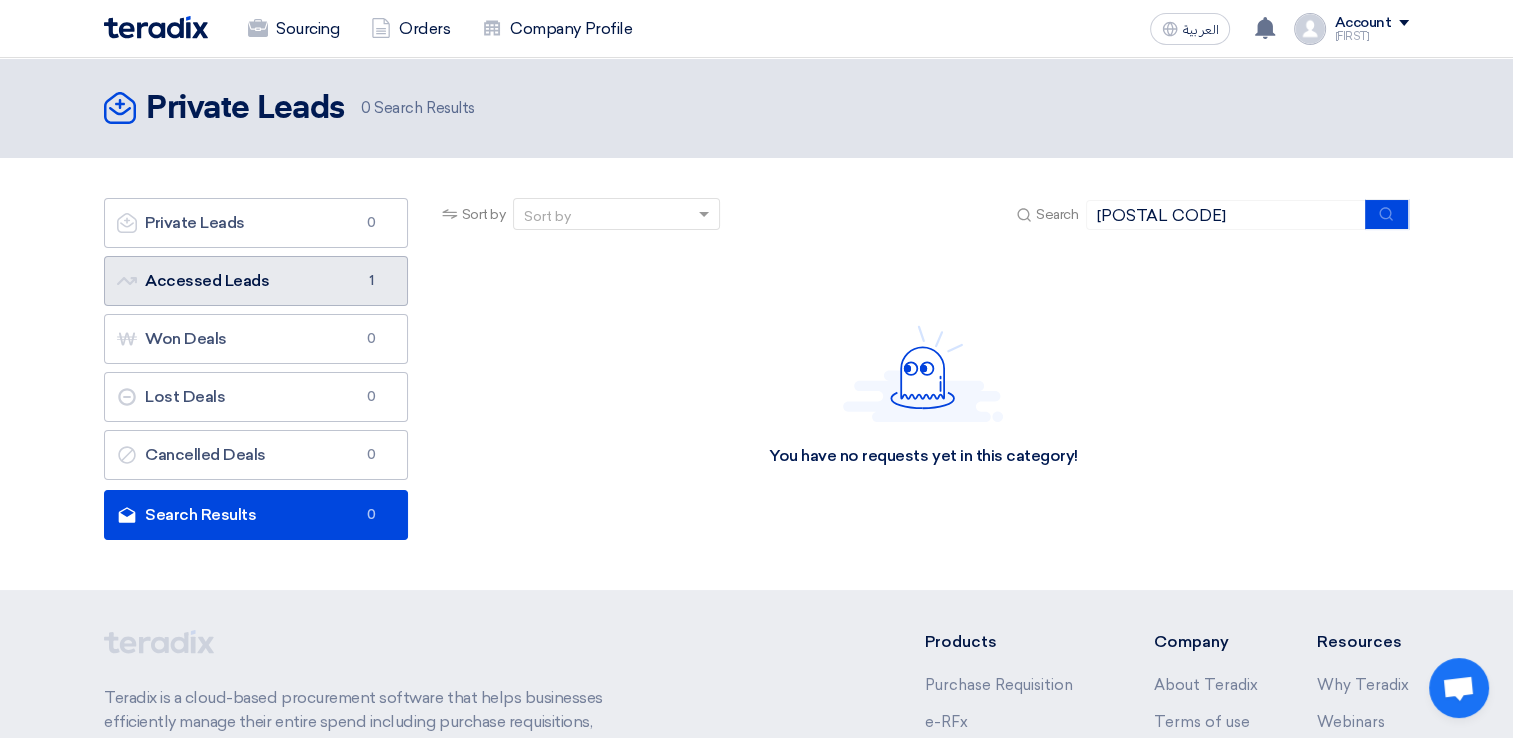 click on "1" 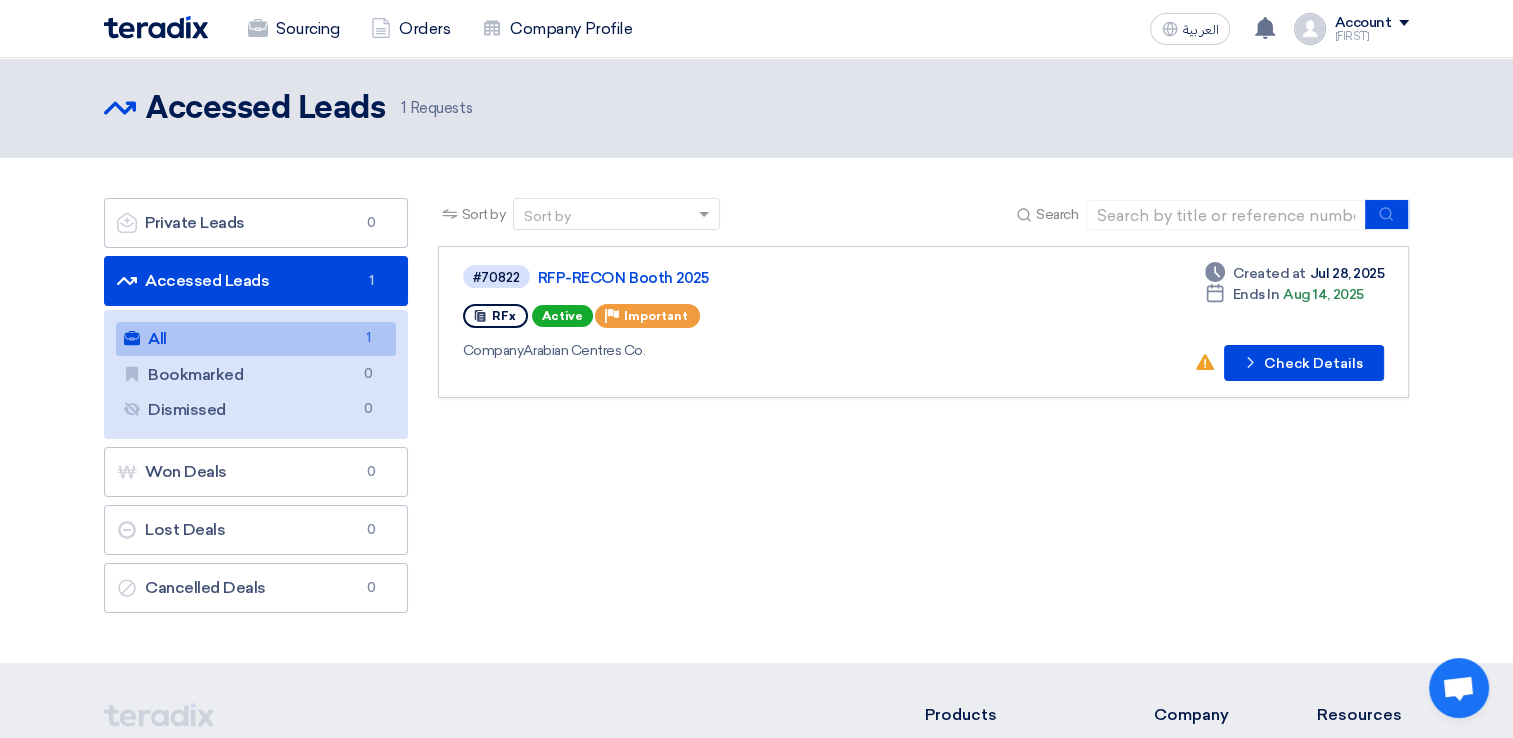 click 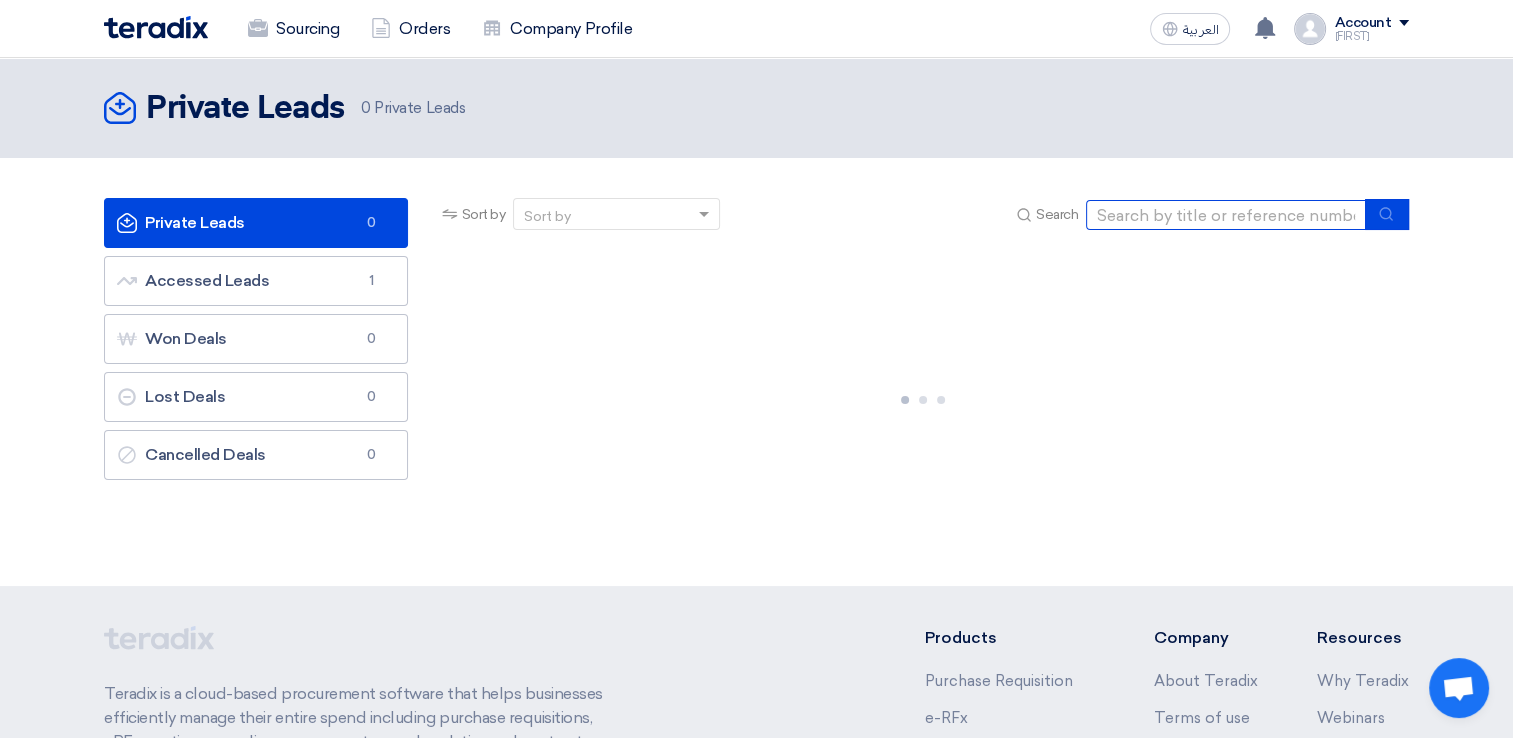 click 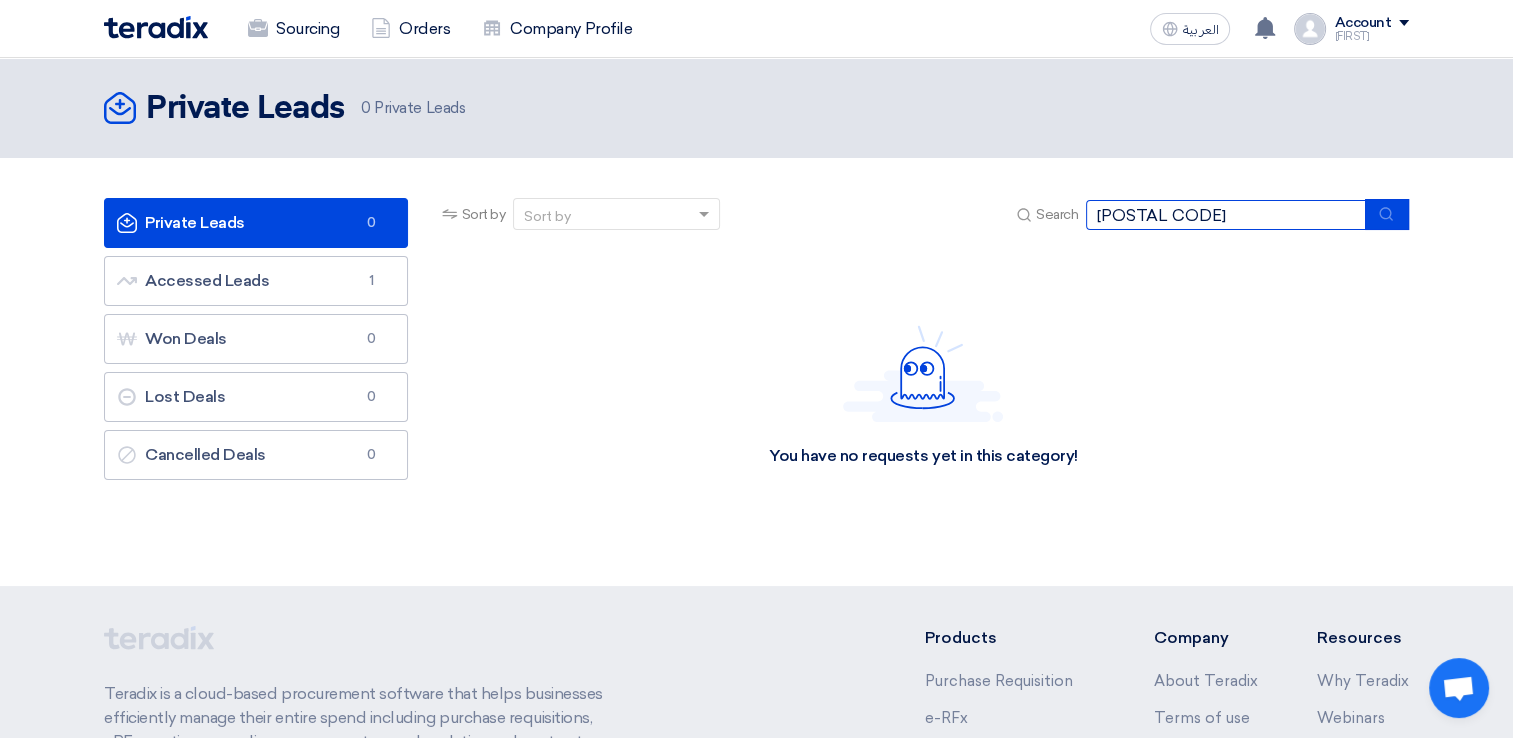 type on "70903" 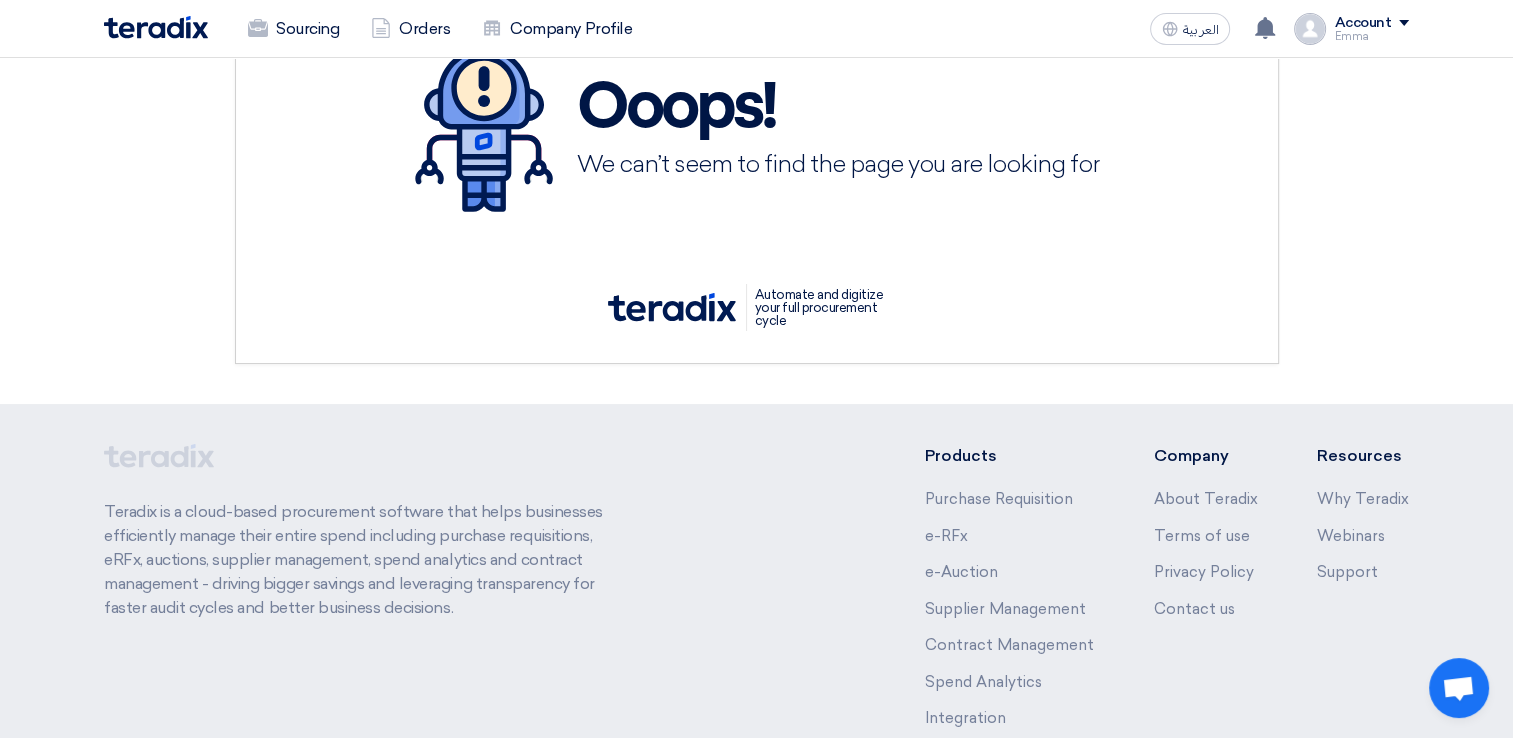 scroll, scrollTop: 0, scrollLeft: 0, axis: both 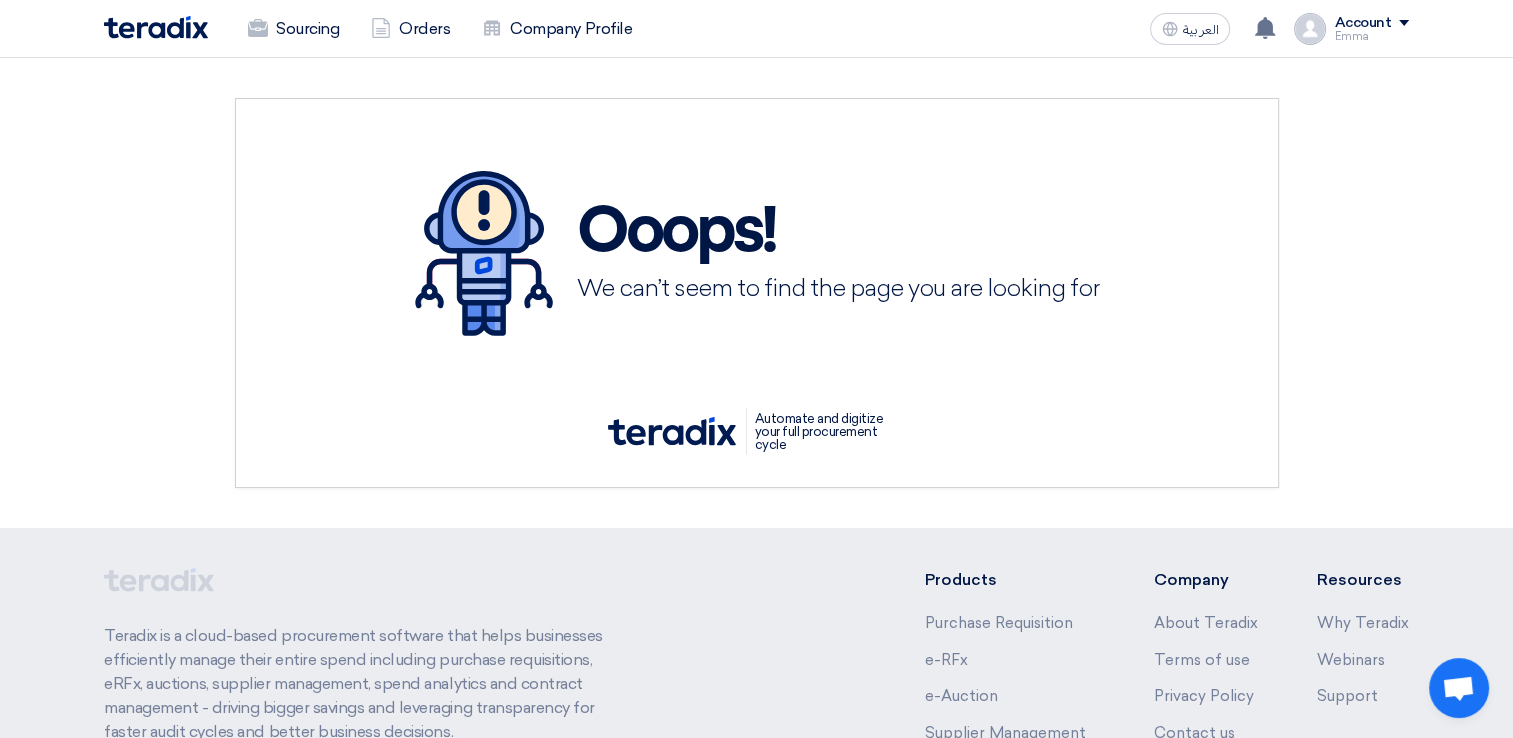 click on "Sourcing
Orders
Company Profile" 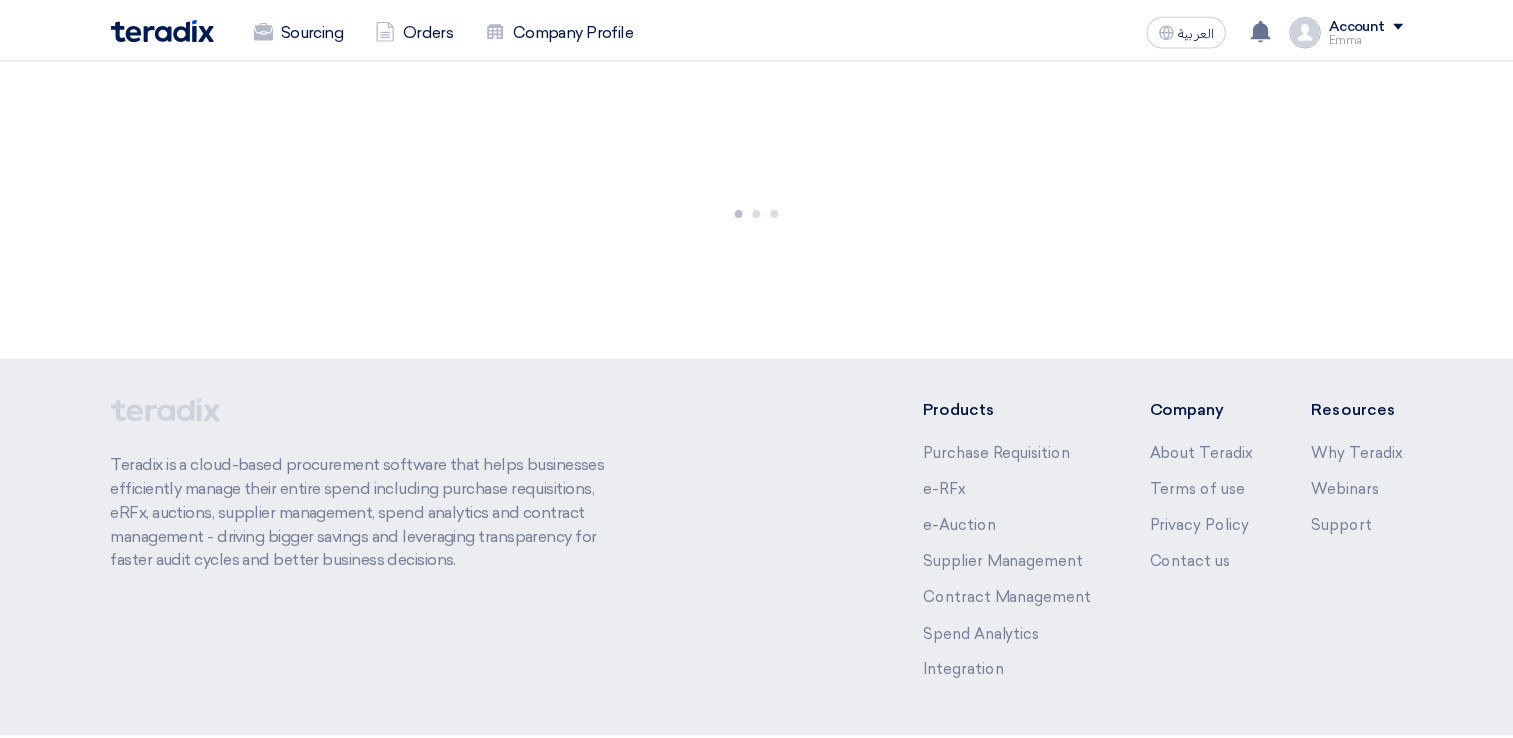 scroll, scrollTop: 0, scrollLeft: 0, axis: both 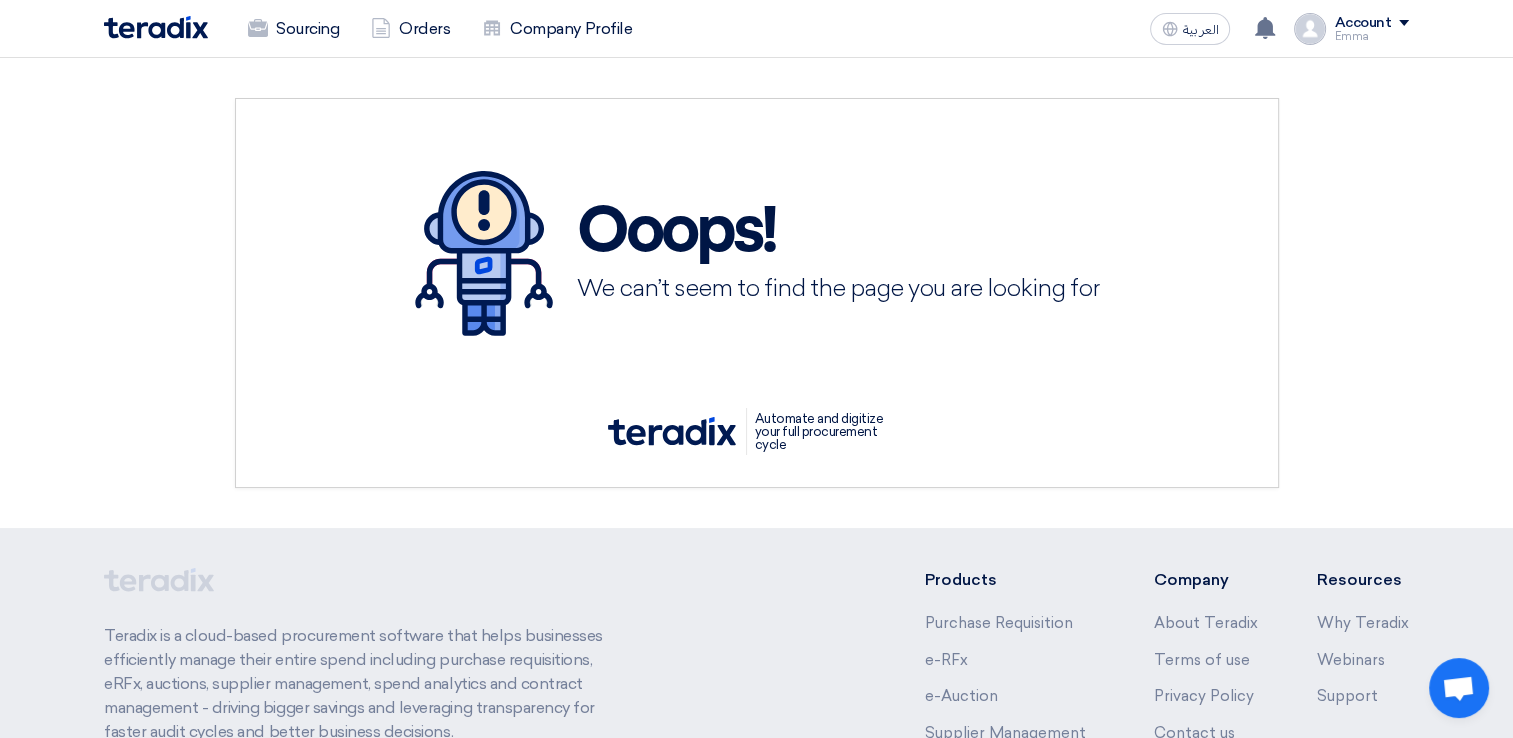 click 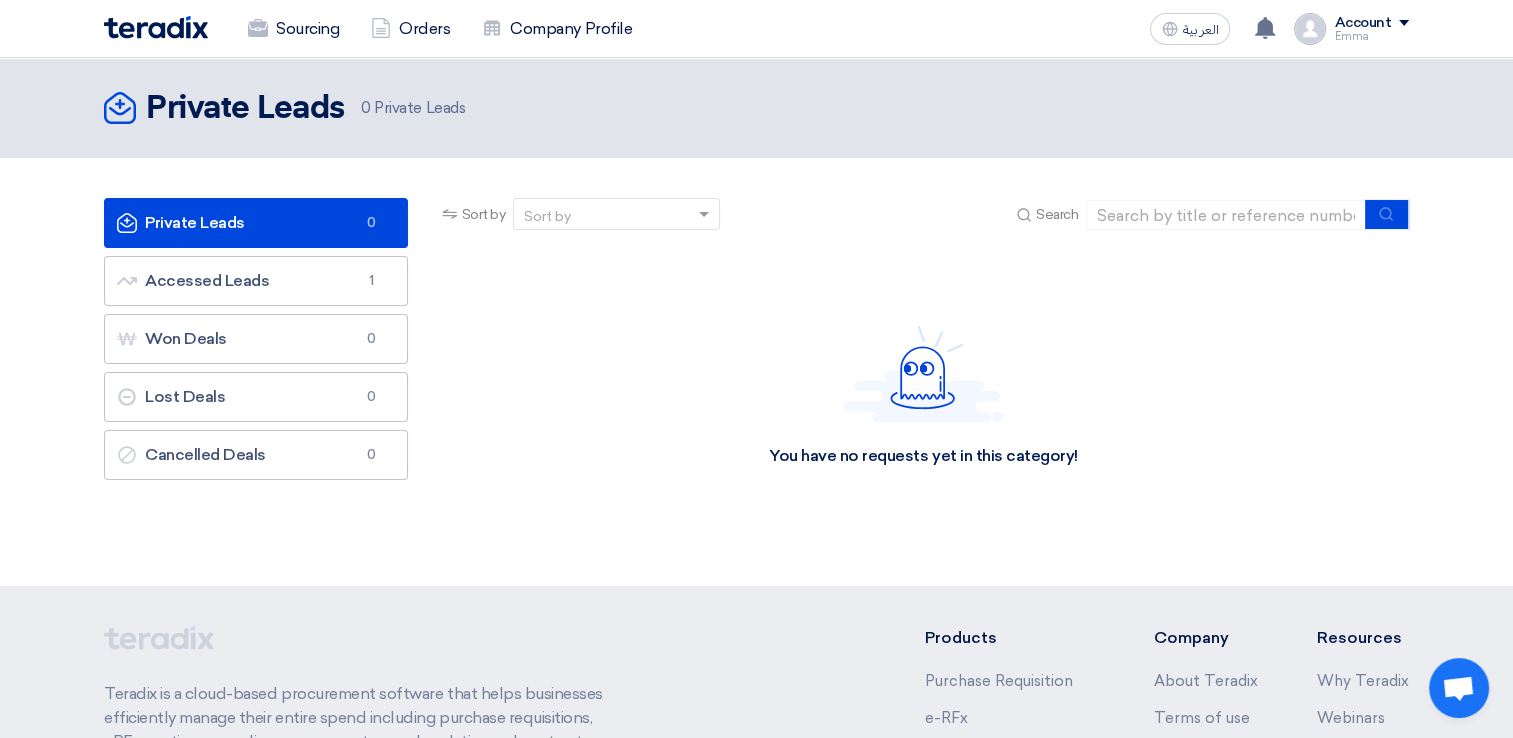 click on "Account" 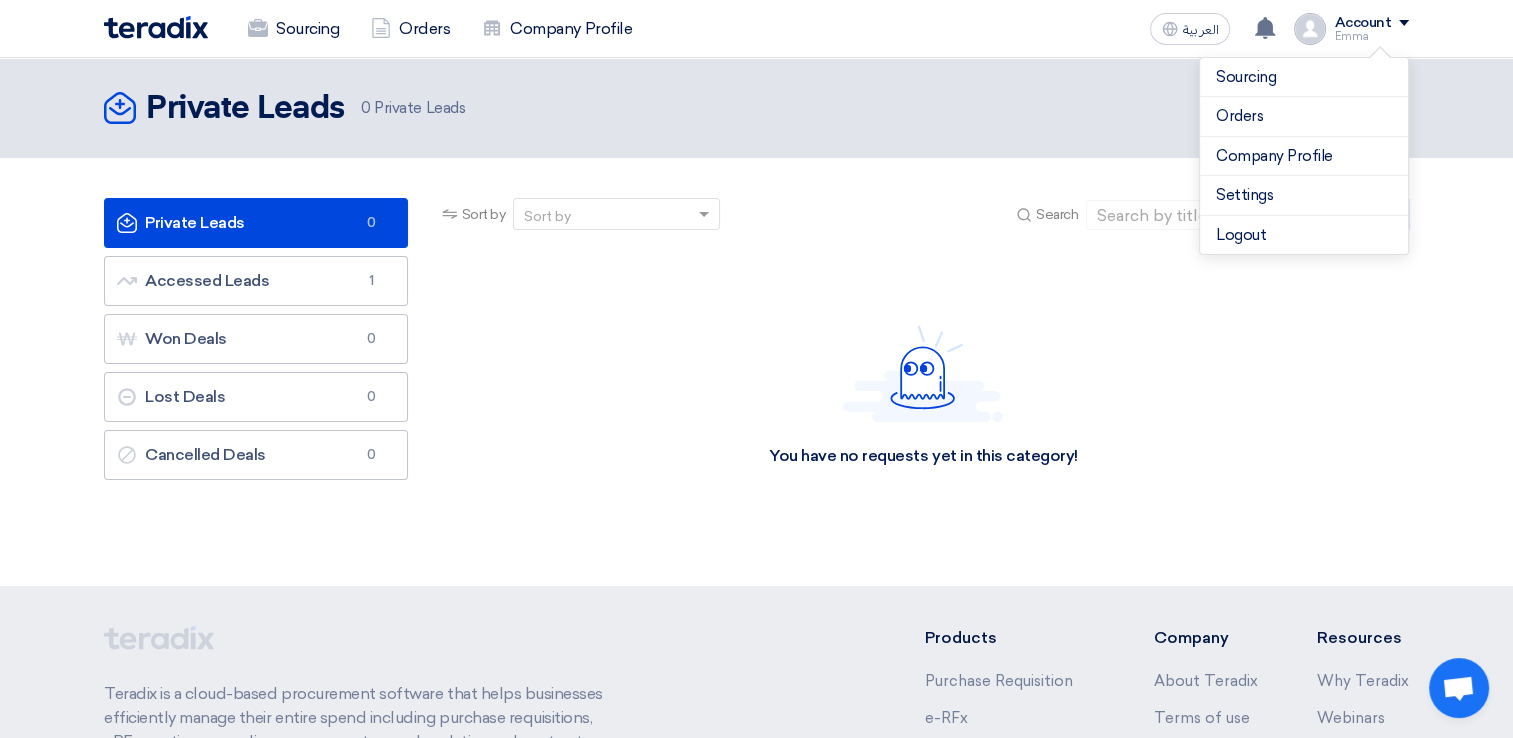 click 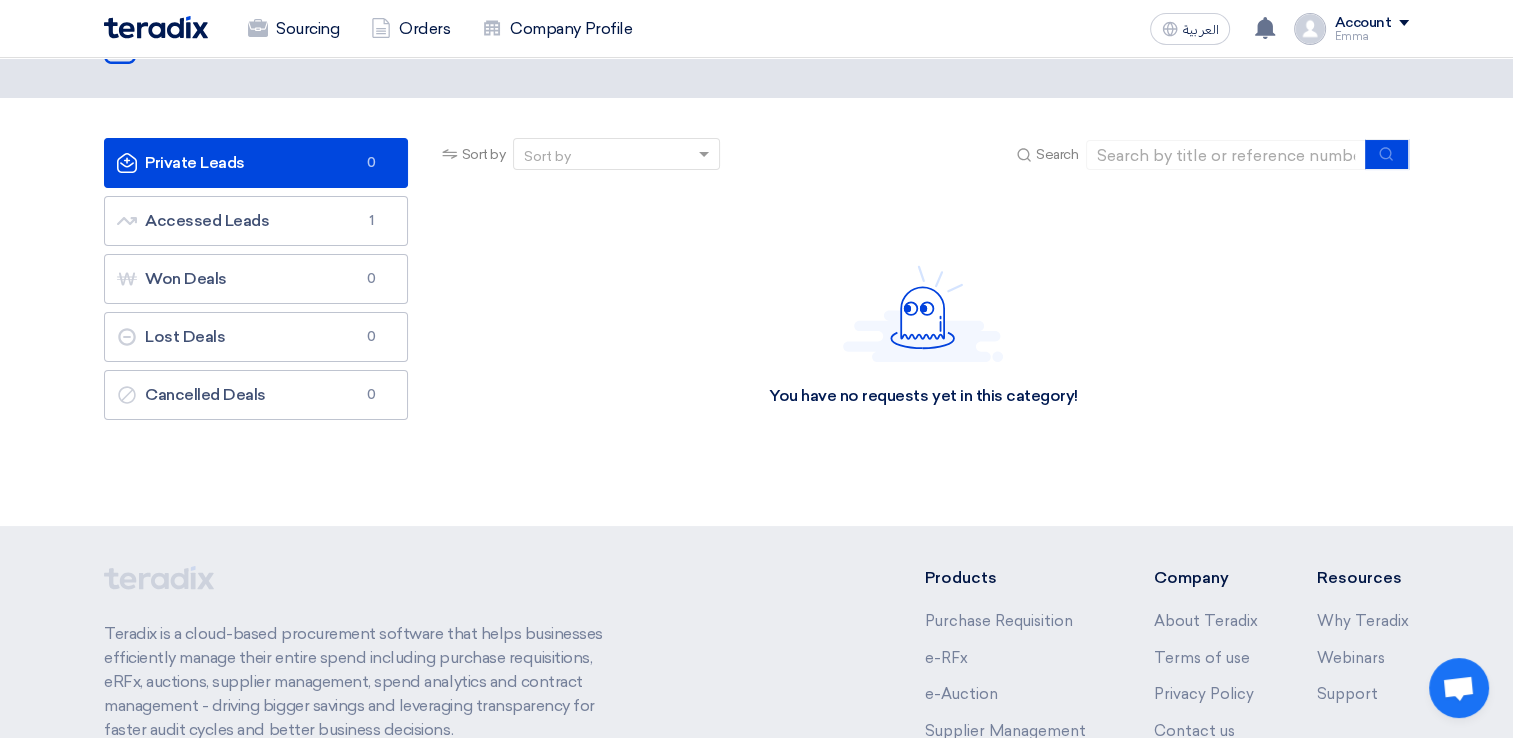 scroll, scrollTop: 0, scrollLeft: 0, axis: both 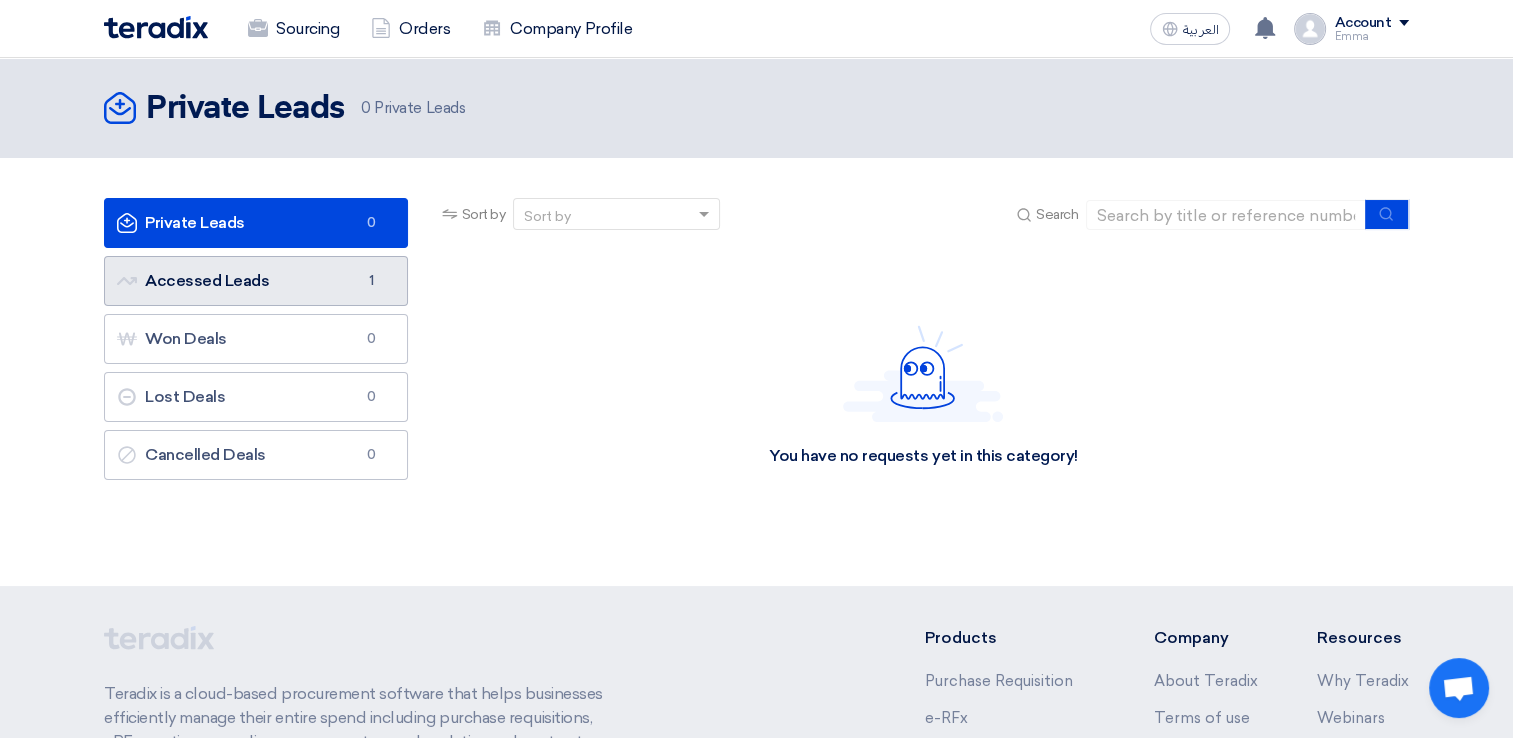 click on "Accessed Leads
Accessed Leads
1" 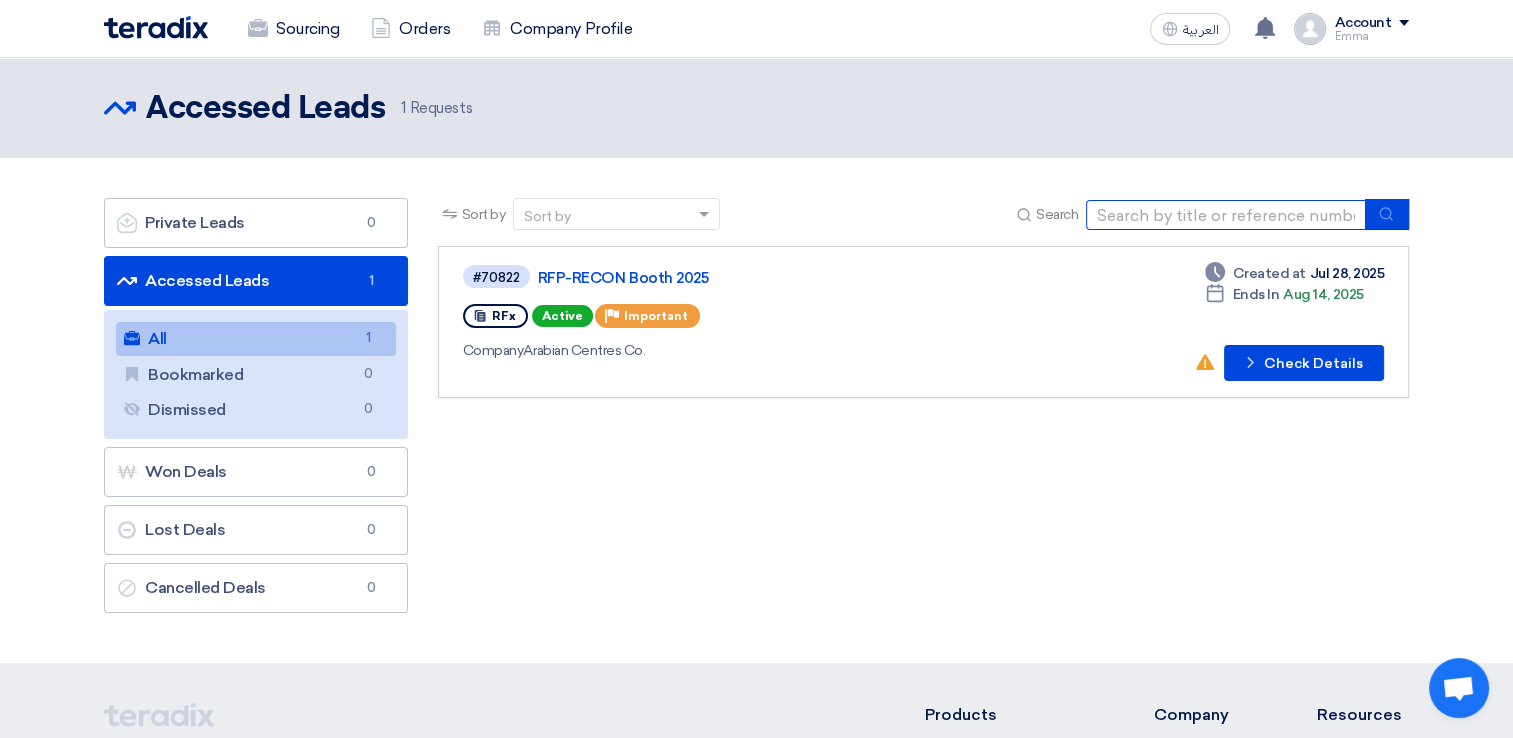 click 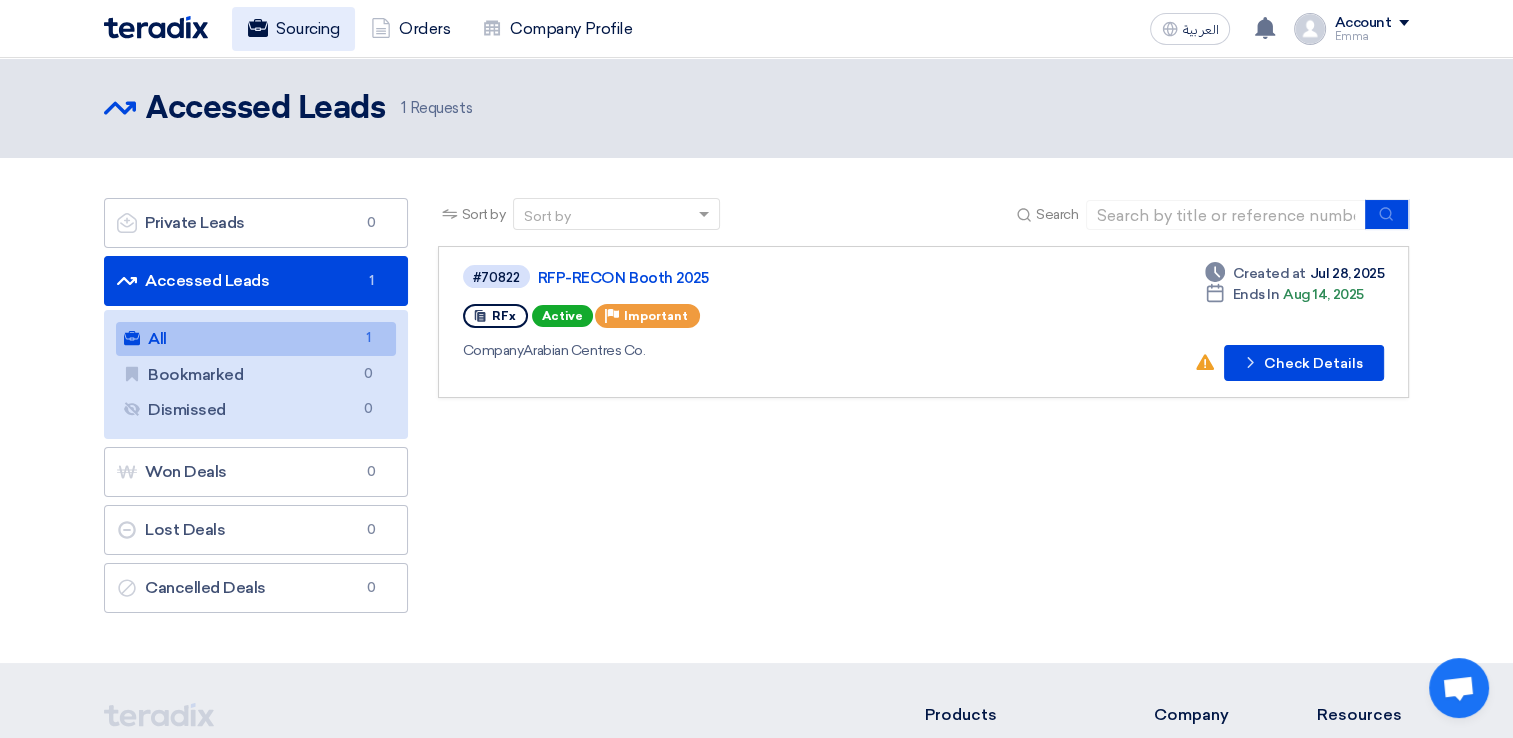 click on "Sourcing" 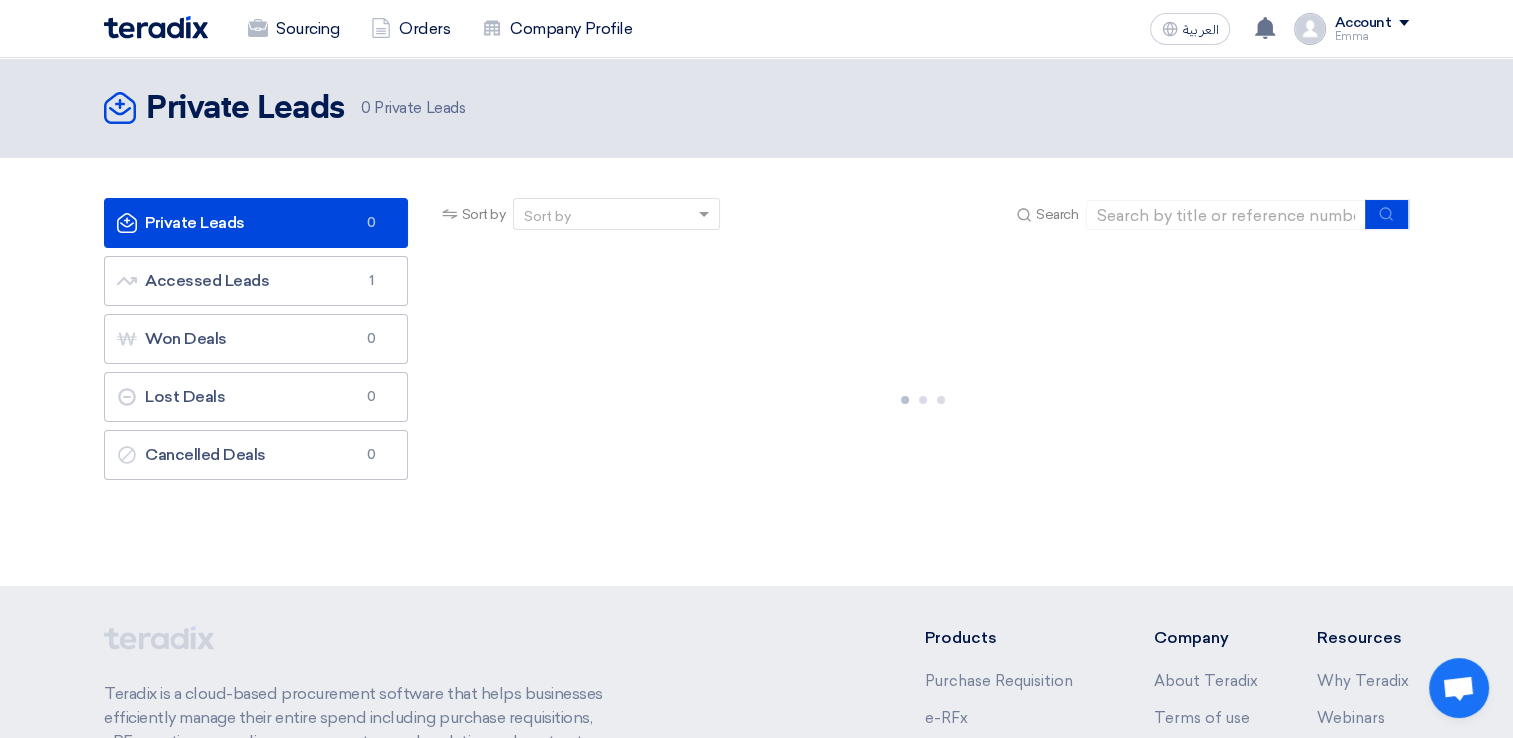 click on "Sourcing
Orders
Company Profile" 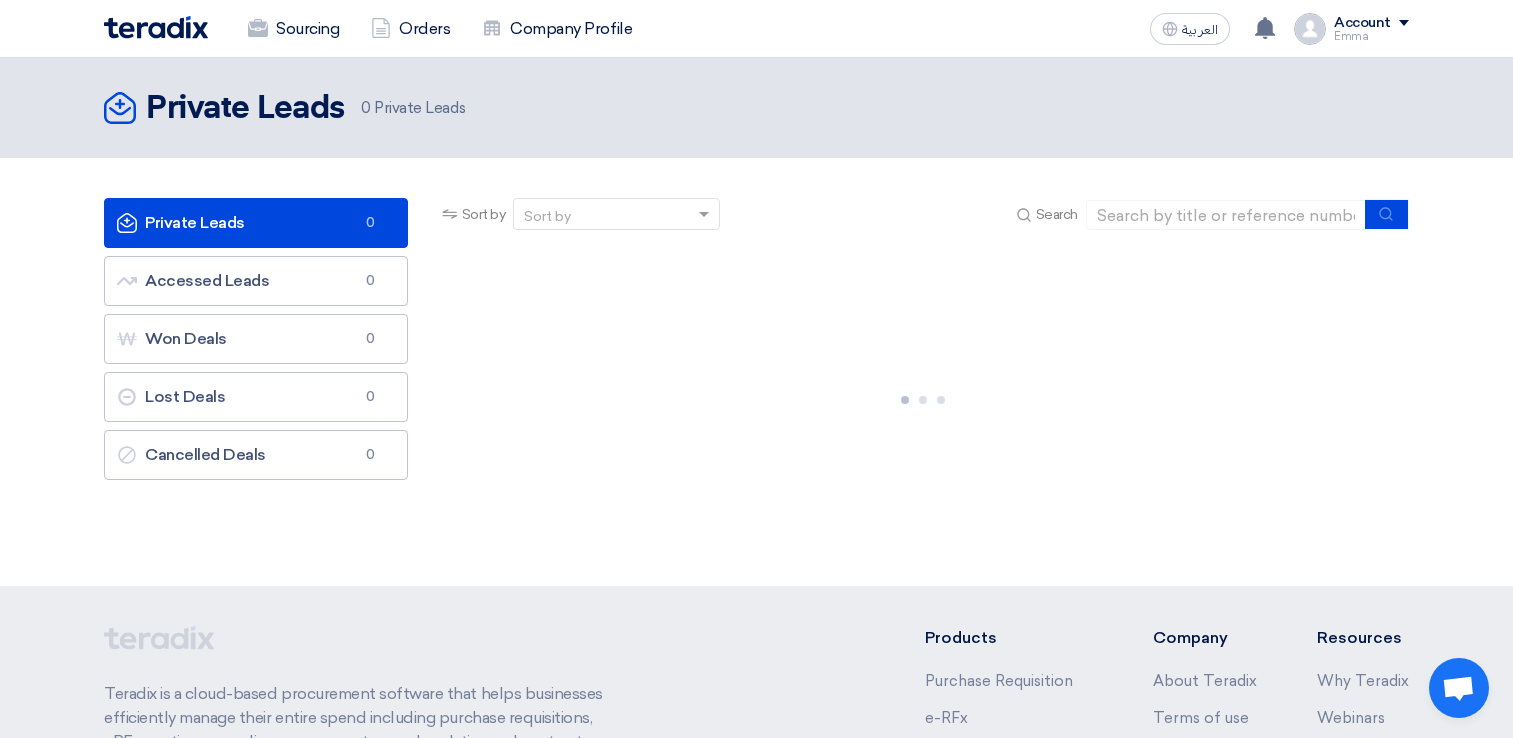 scroll, scrollTop: 0, scrollLeft: 0, axis: both 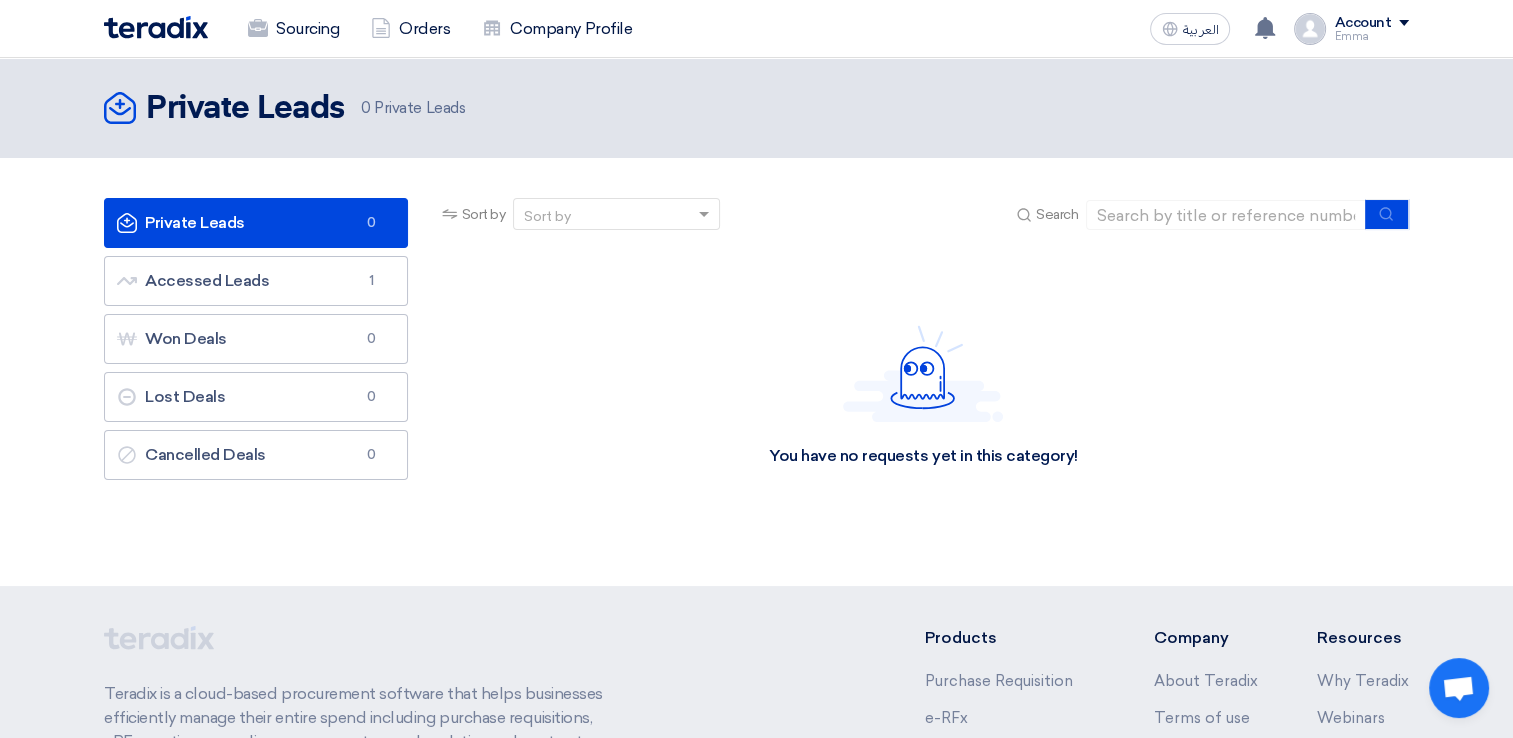 click on "Account" 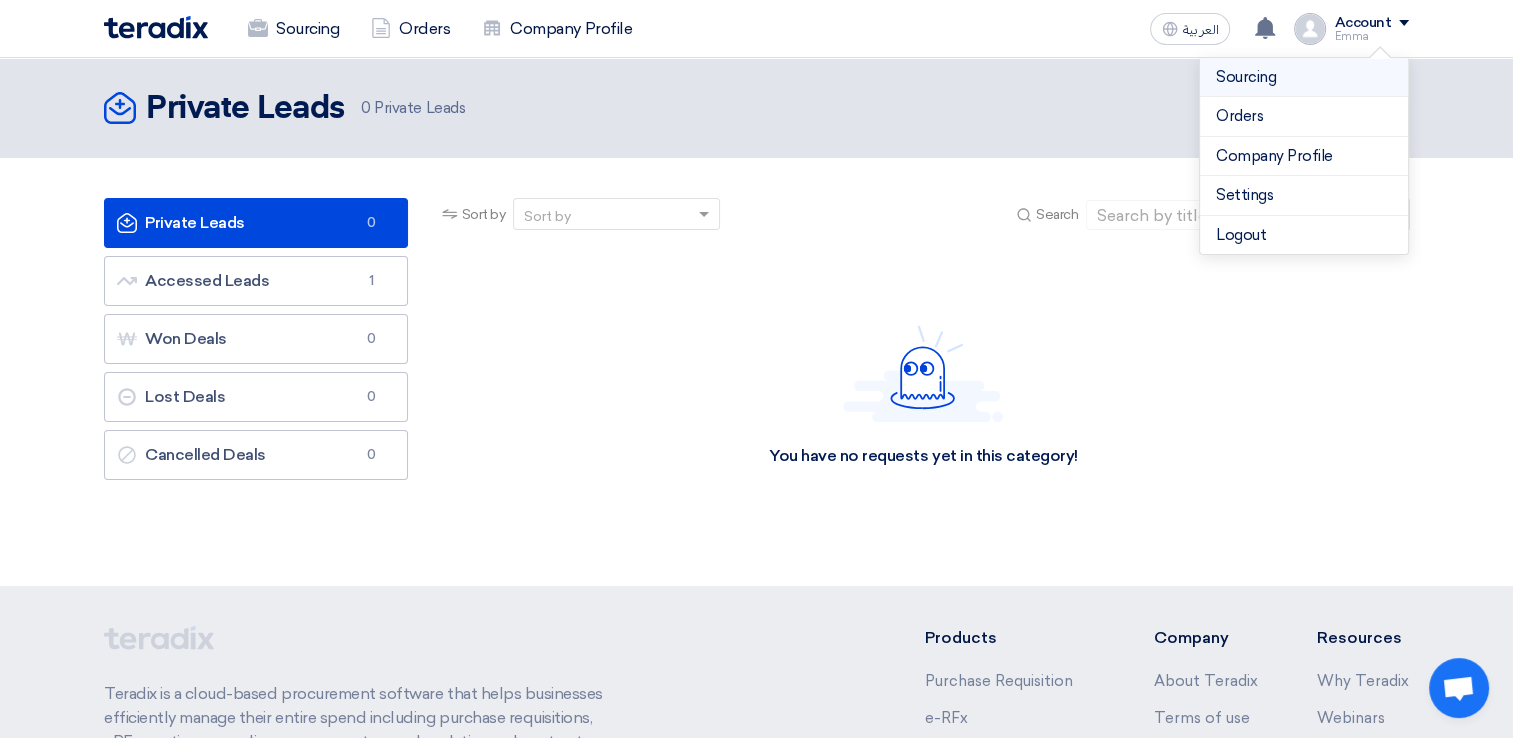 click on "Sourcing" 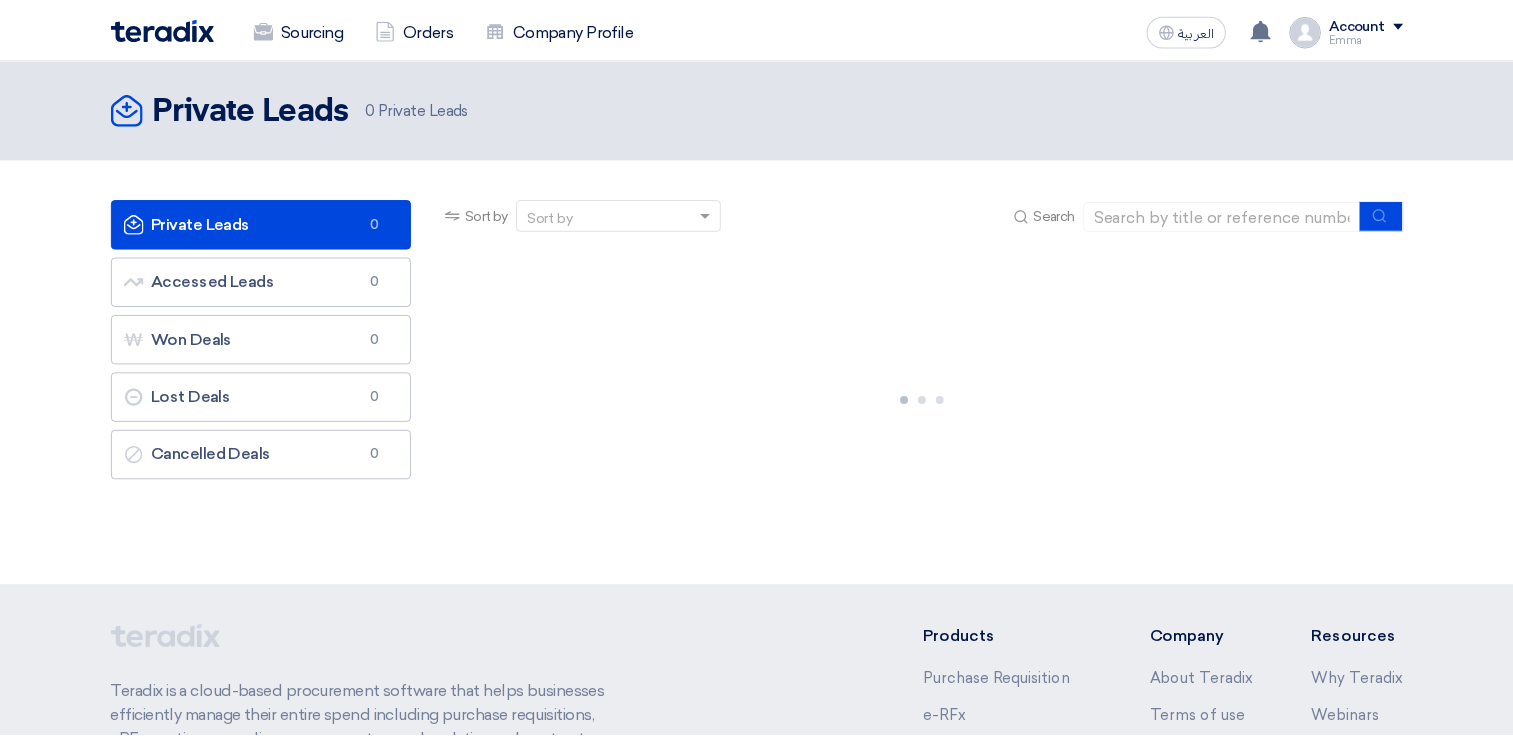 scroll, scrollTop: 0, scrollLeft: 0, axis: both 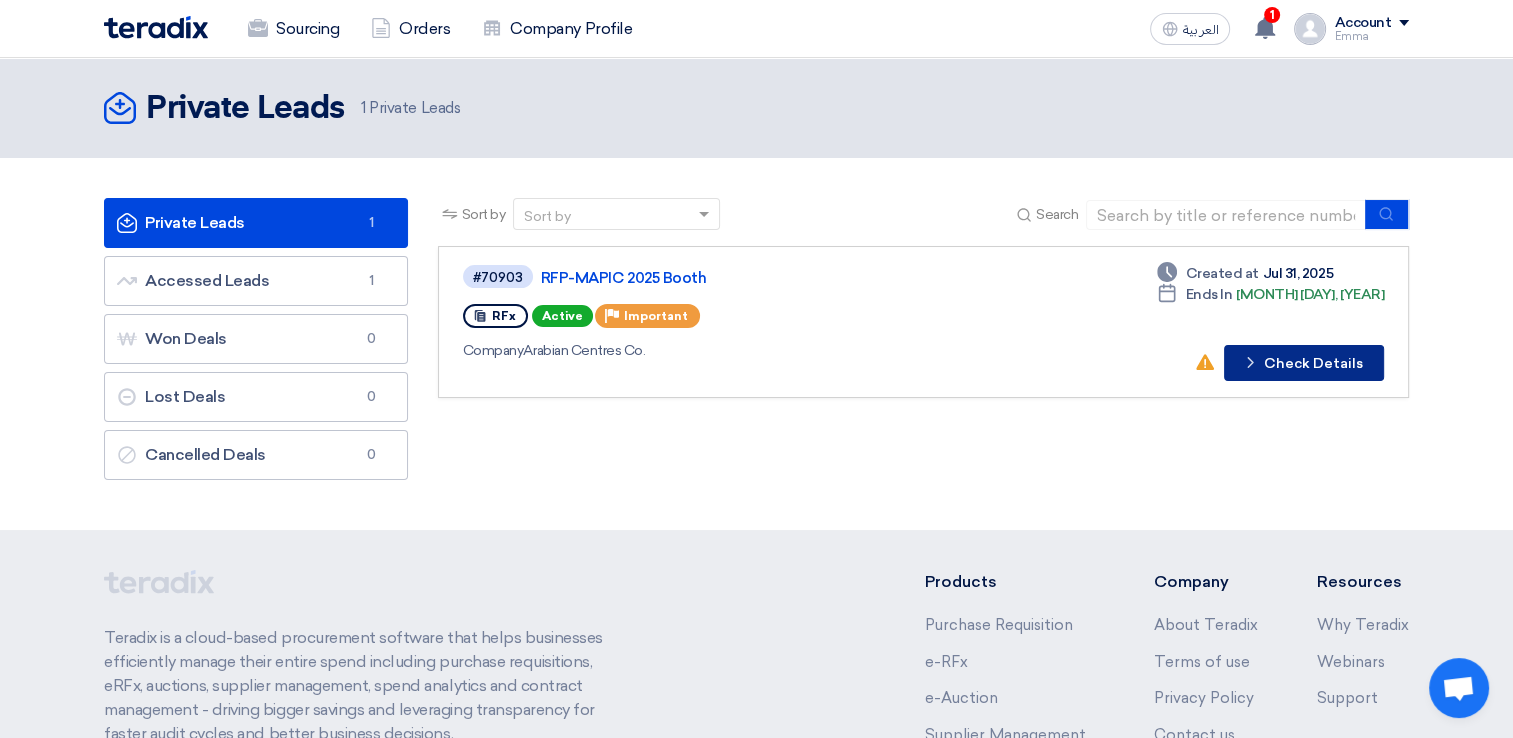 click on "Check details
Check Details" 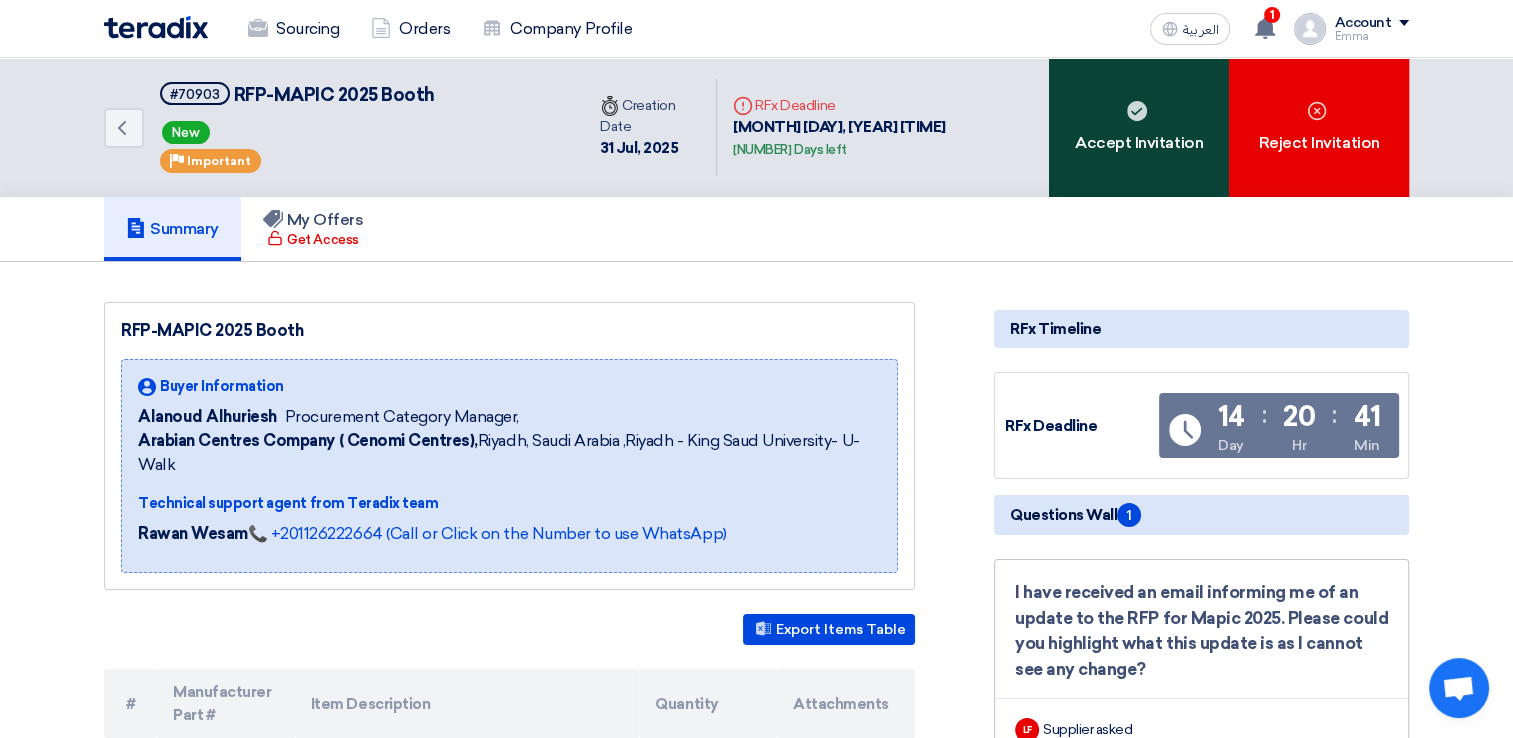 click on "Accept Invitation" 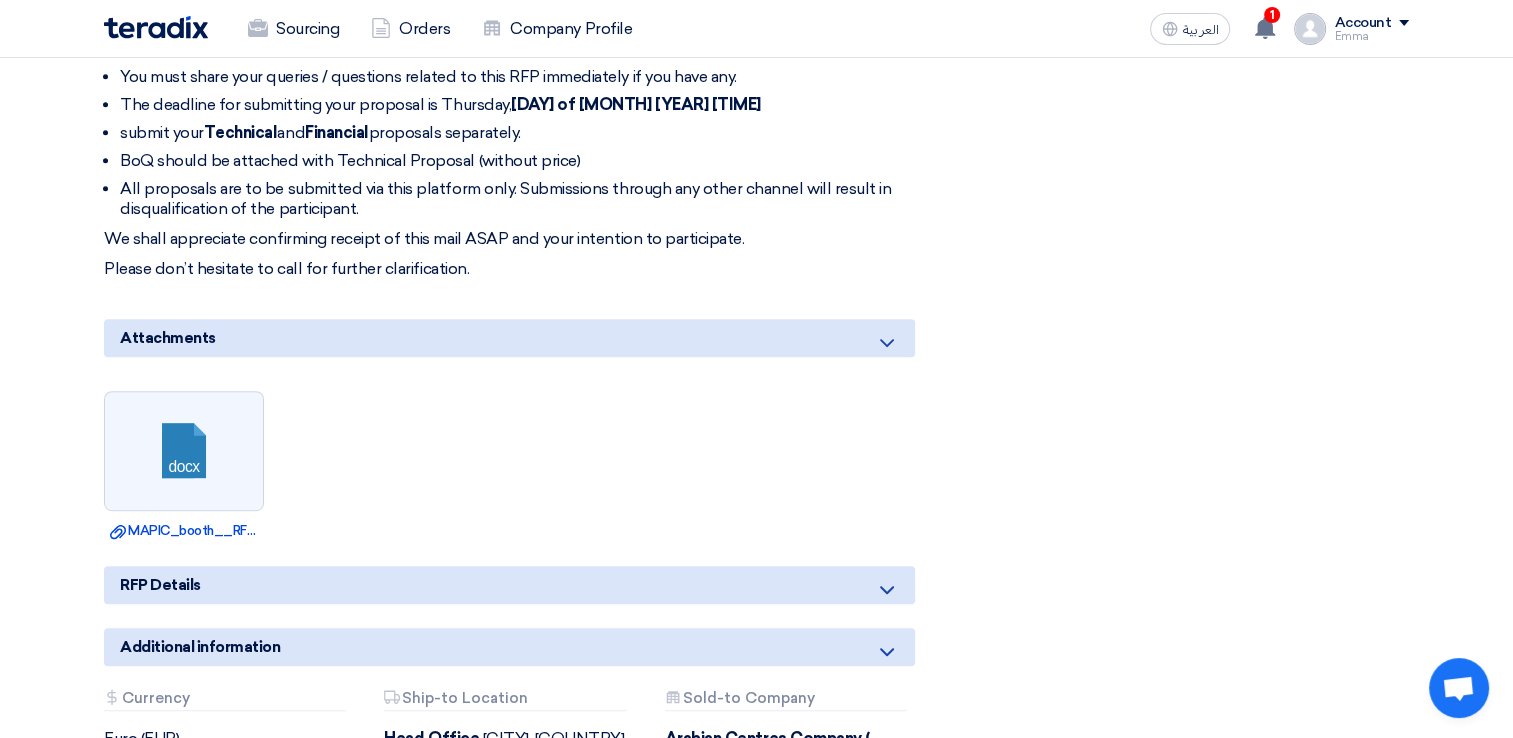 scroll, scrollTop: 900, scrollLeft: 0, axis: vertical 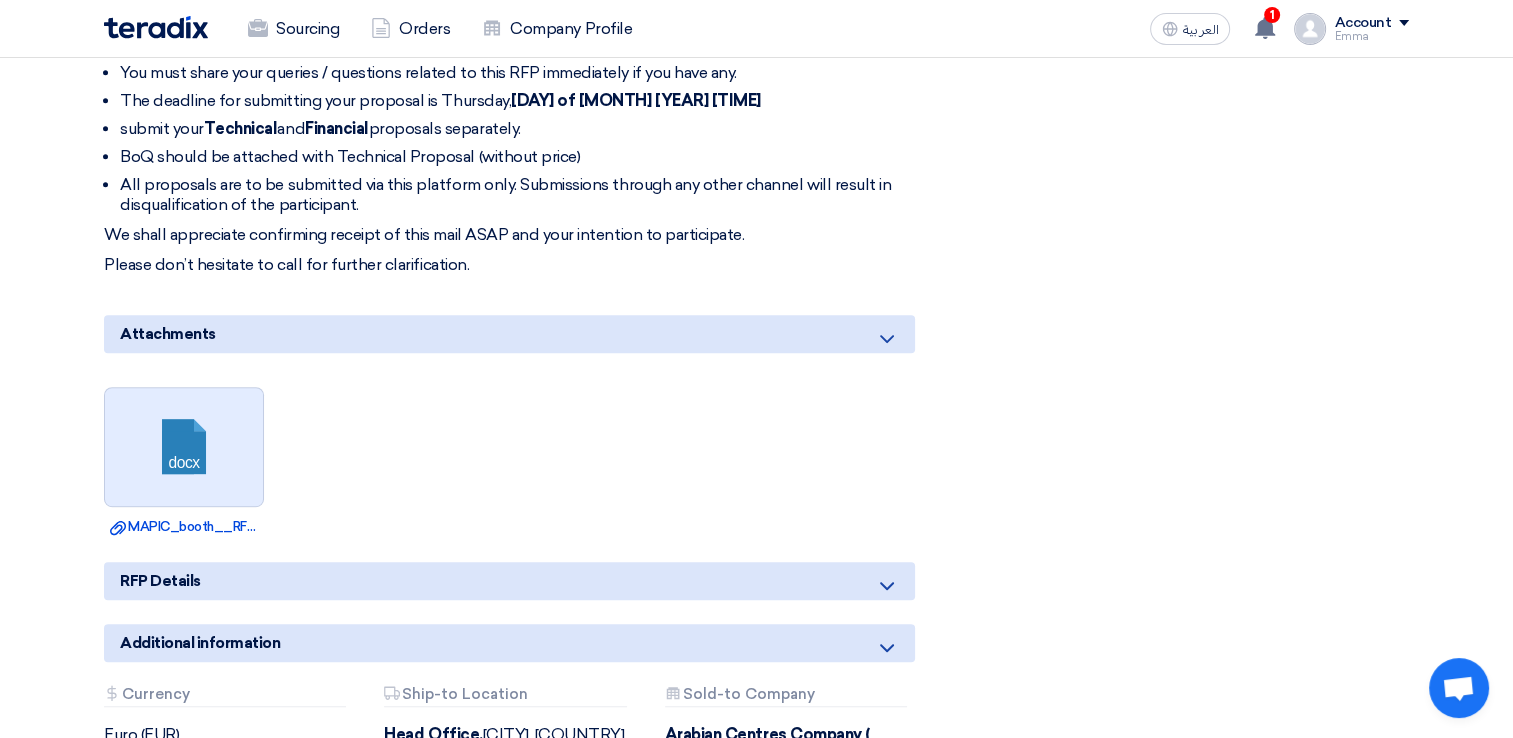 click at bounding box center [185, 448] 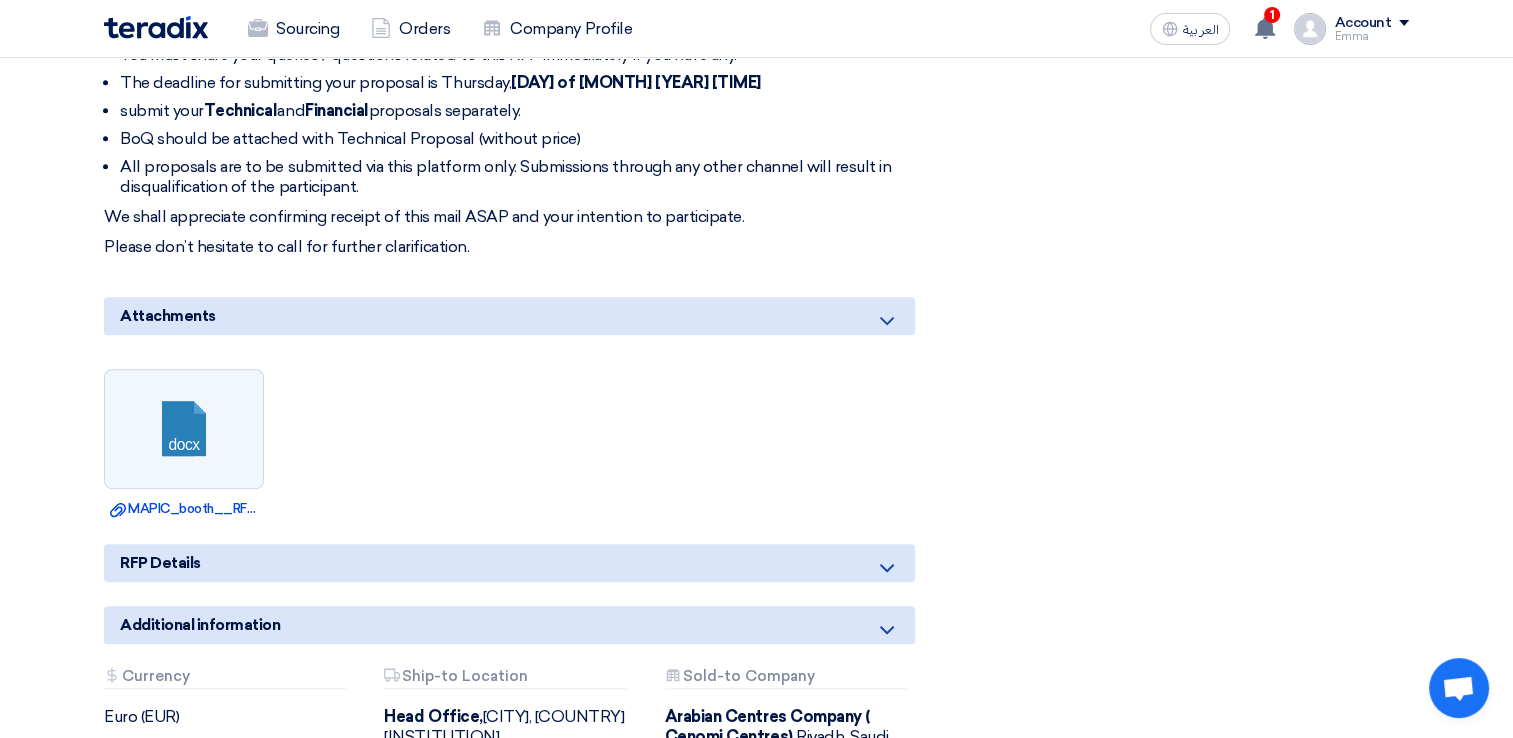 scroll, scrollTop: 1200, scrollLeft: 0, axis: vertical 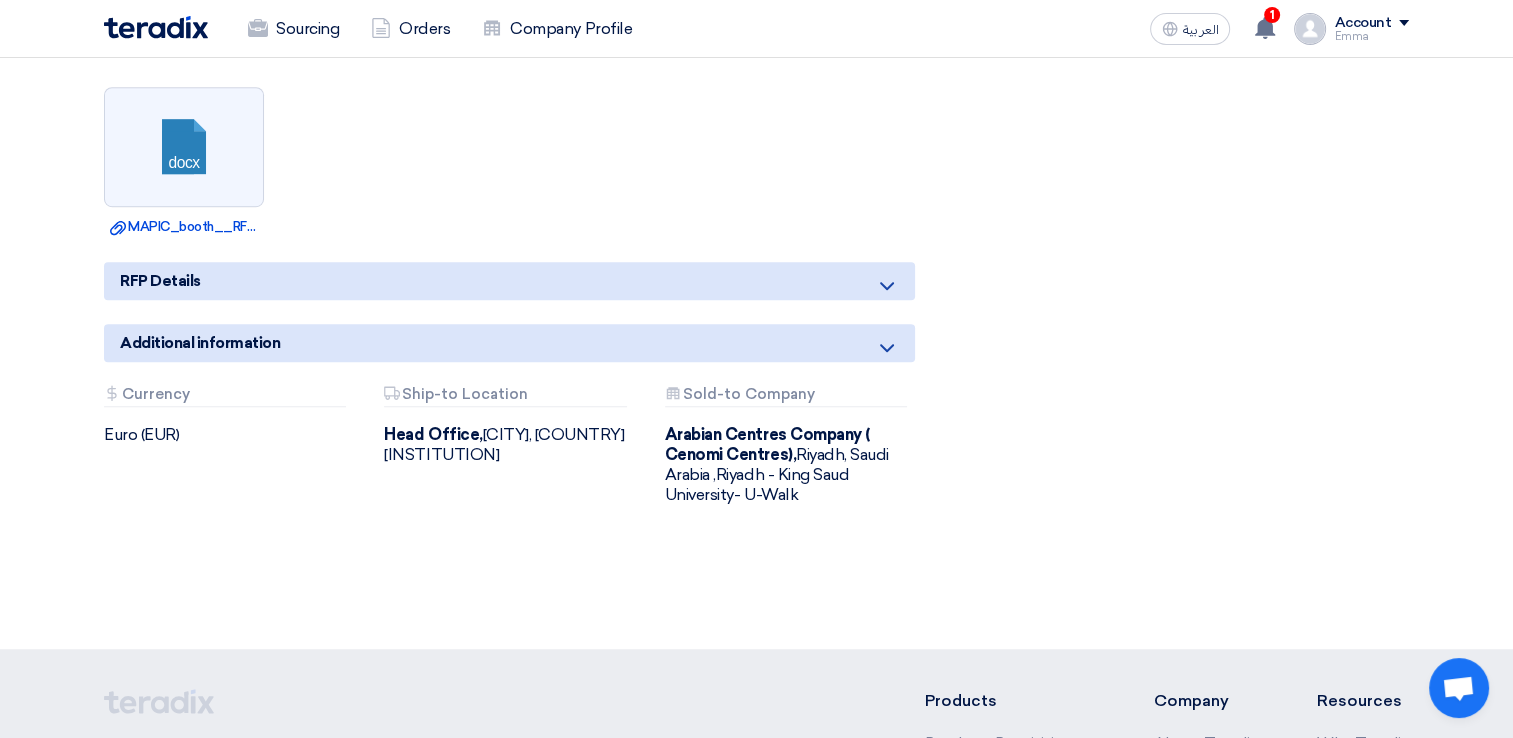 click on "Additional information" 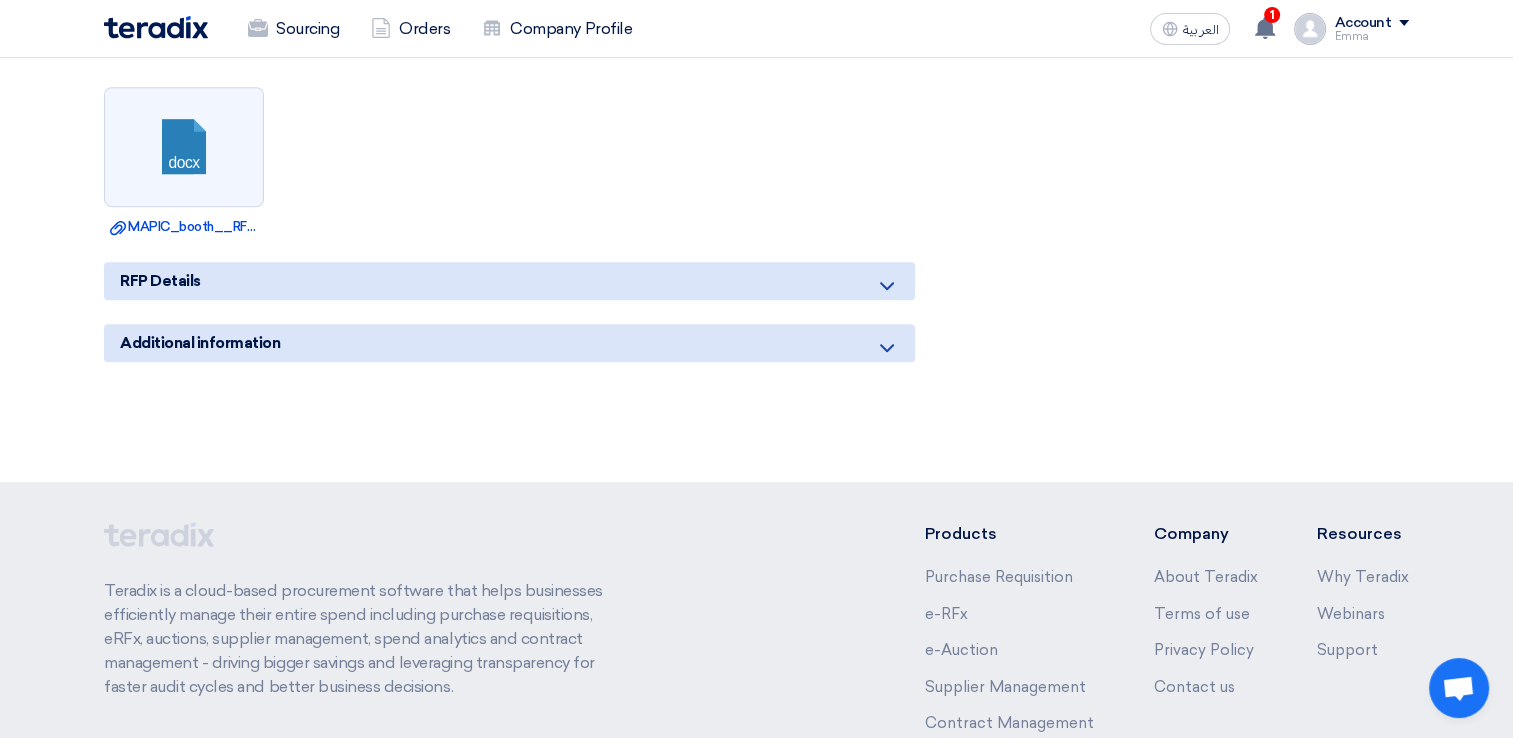 click on "RFP Details" 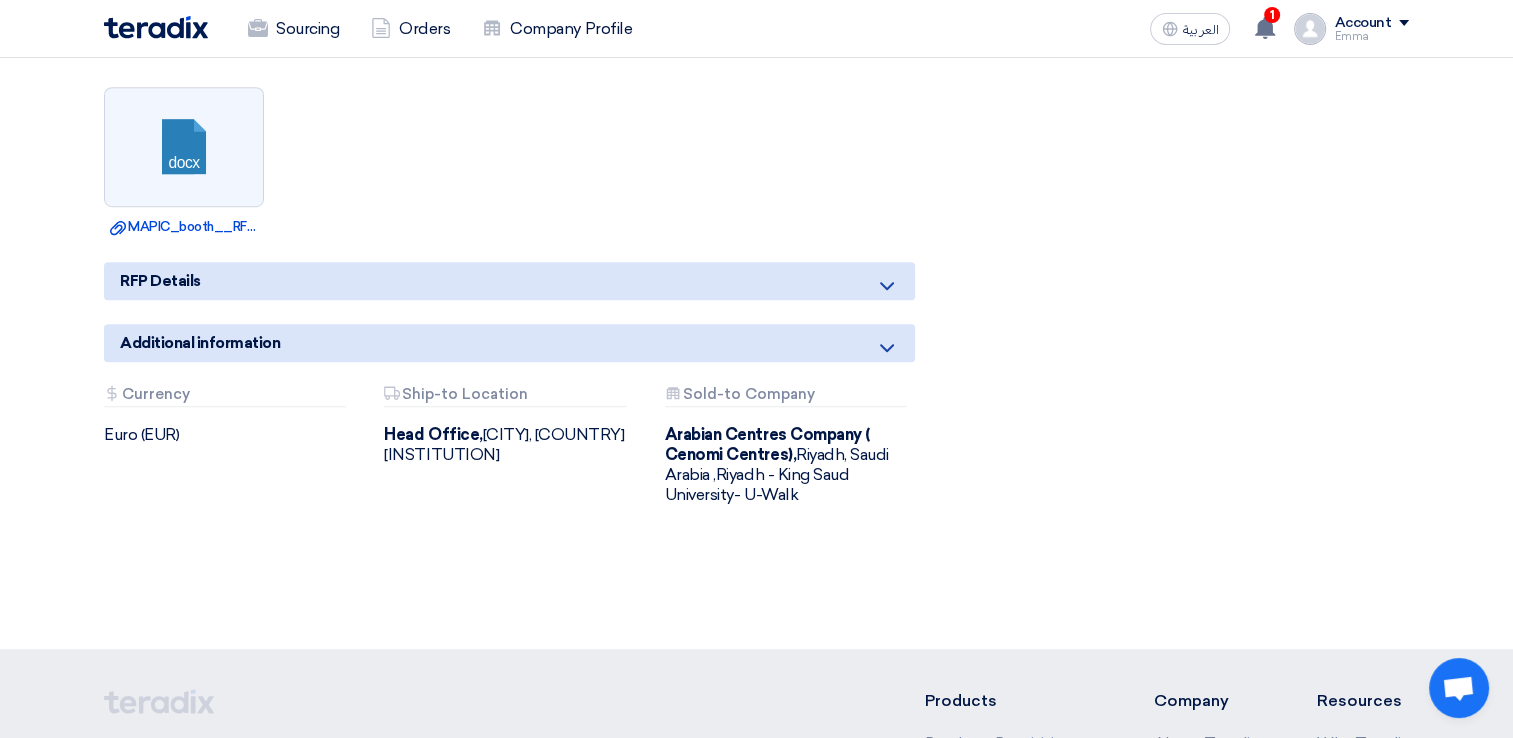 click 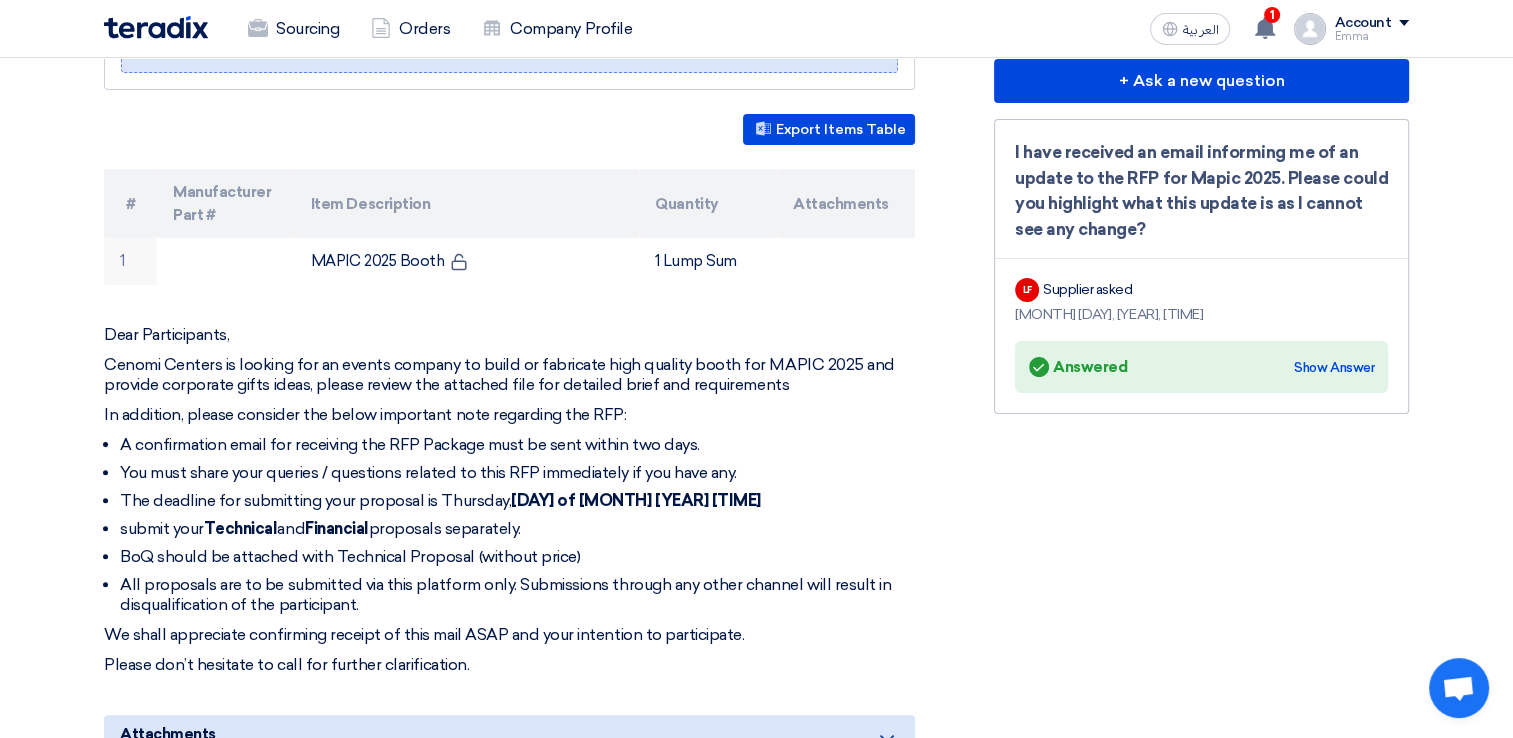 scroll, scrollTop: 400, scrollLeft: 0, axis: vertical 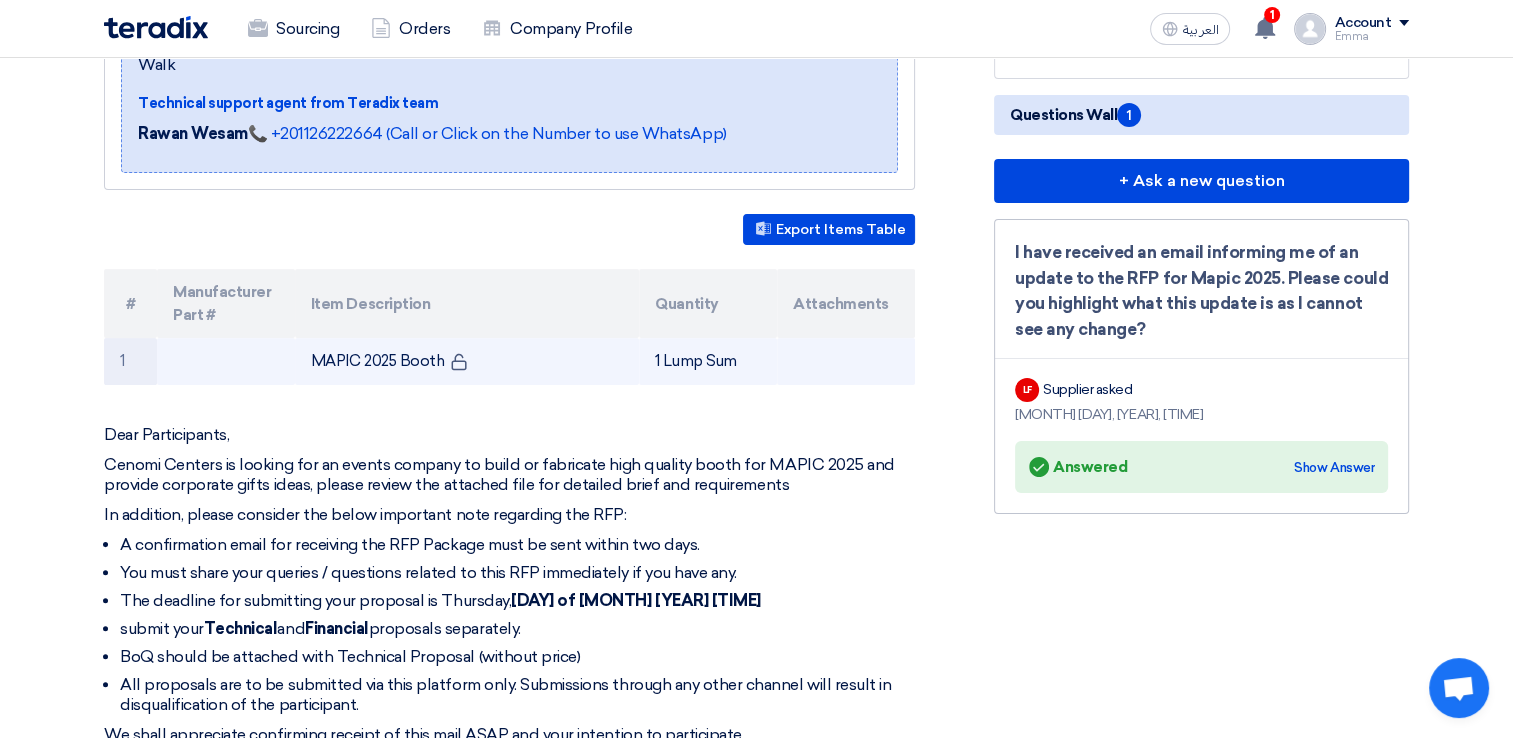 click on "MAPIC 2025 Booth" 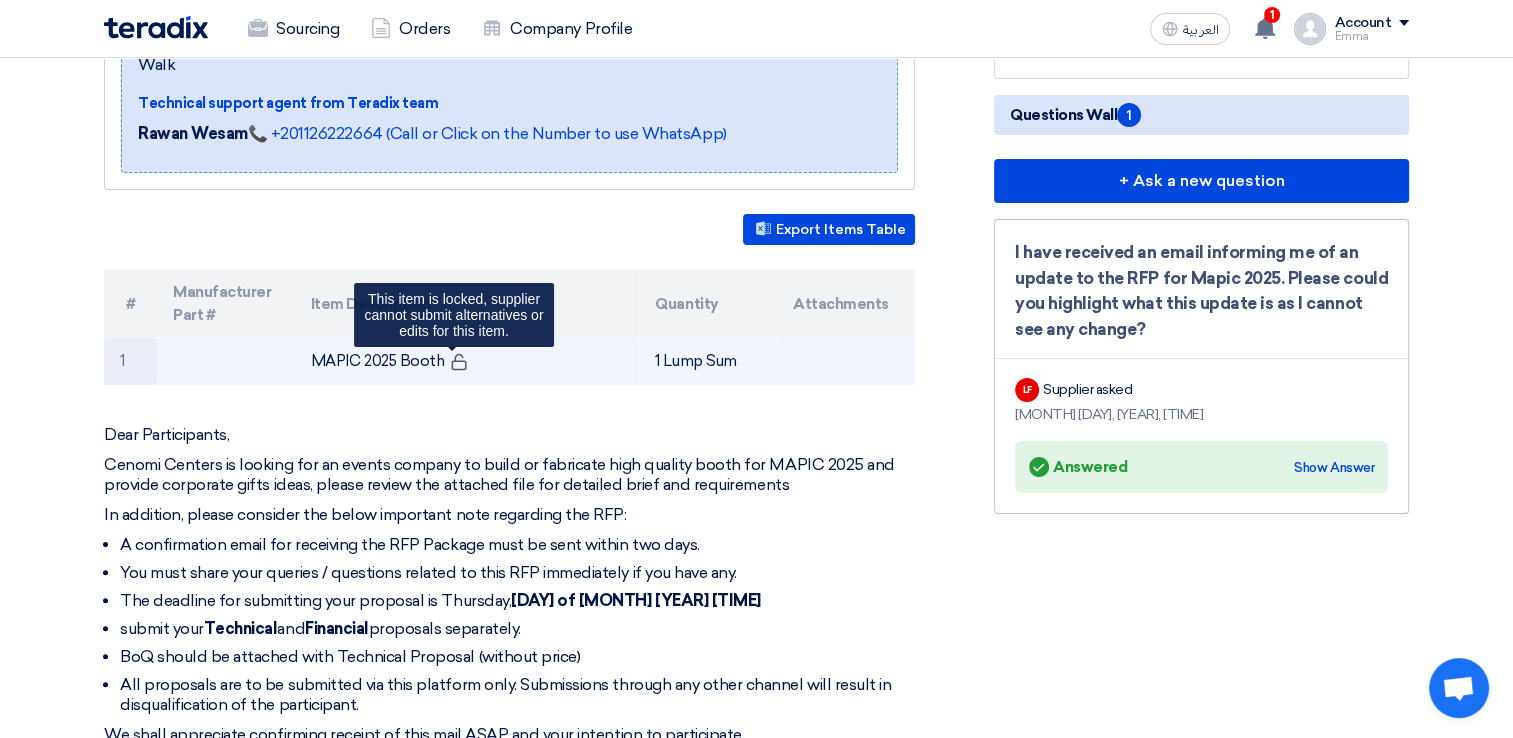click on "MAPIC 2025 Booth
This item is locked, supplier cannot submit alternatives or edits for this item." 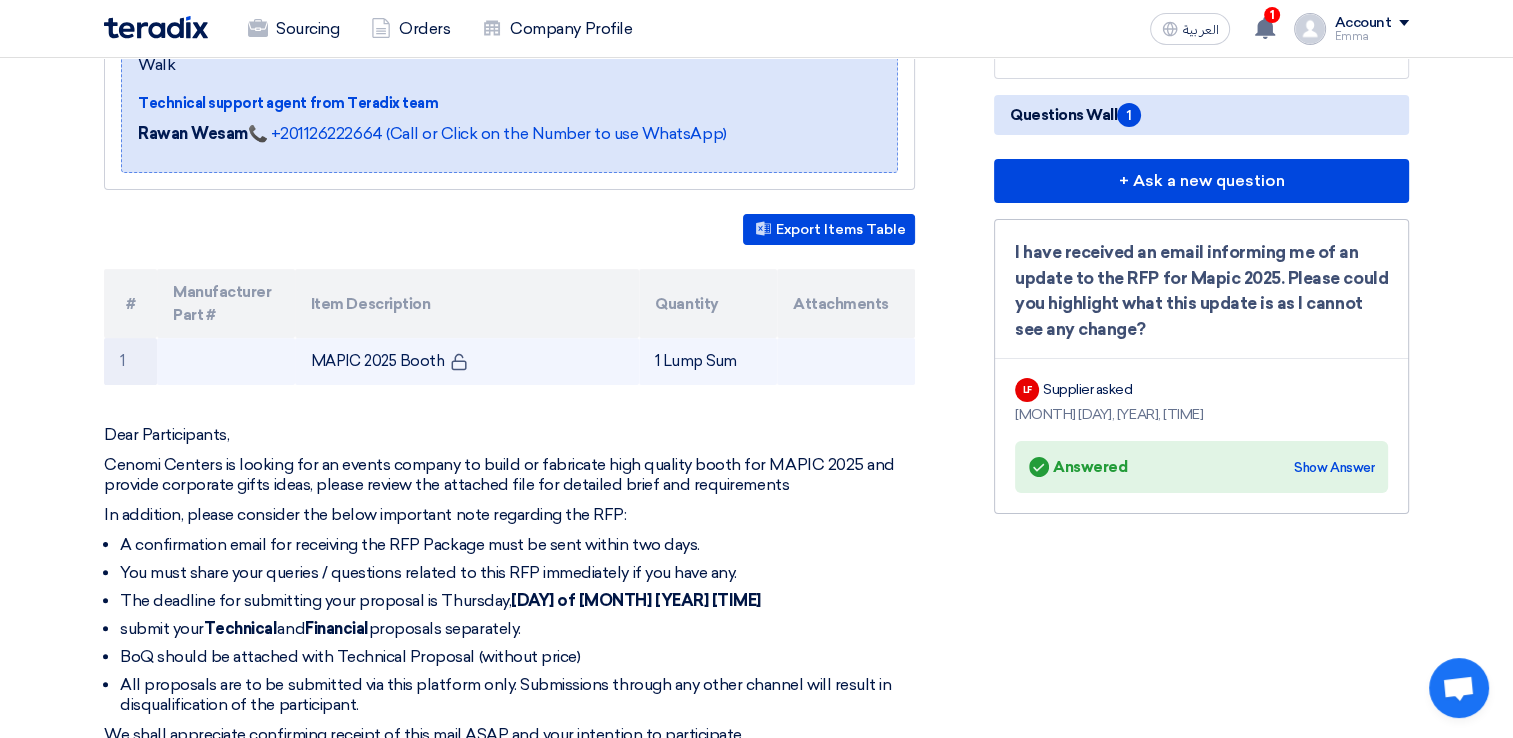 click on "1 Lump Sum" 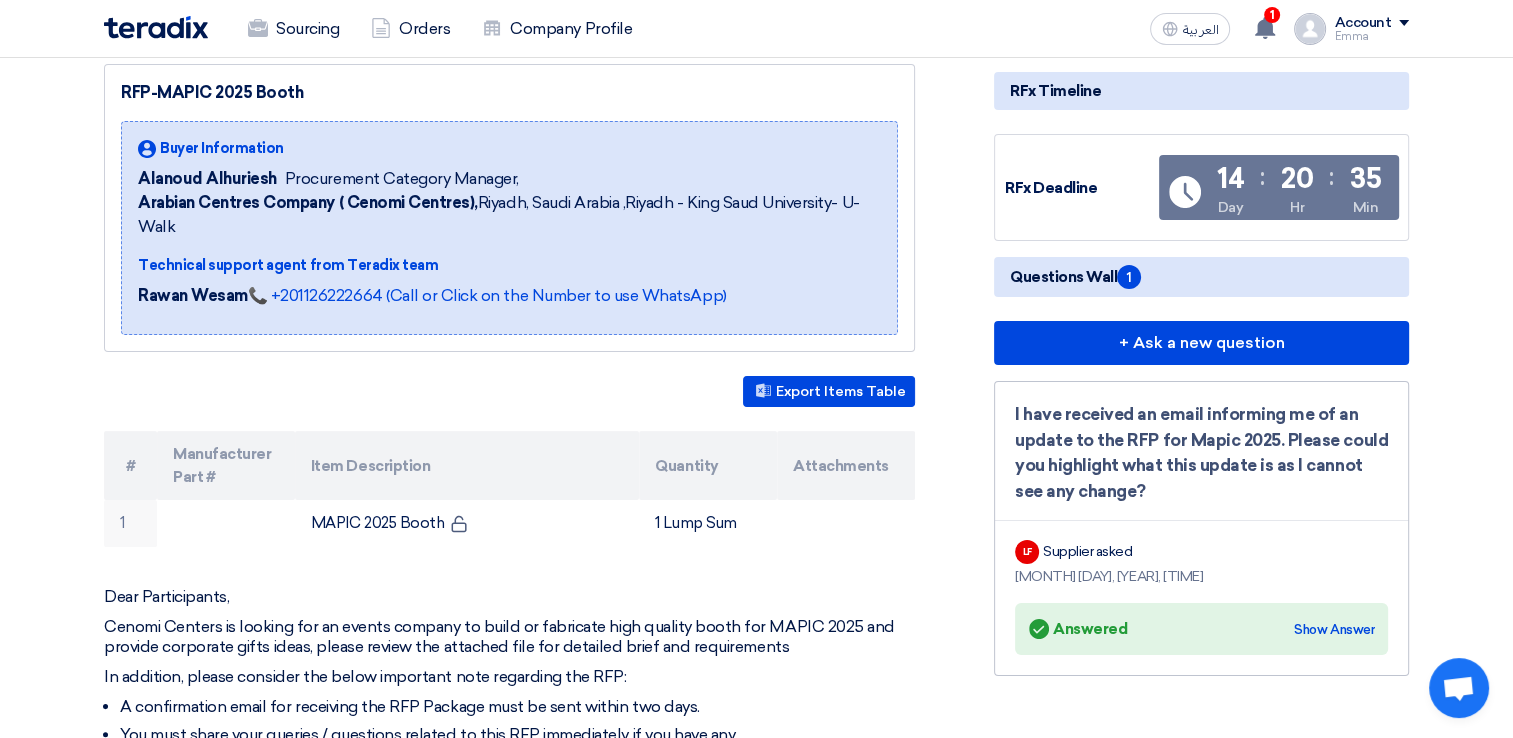 scroll, scrollTop: 200, scrollLeft: 0, axis: vertical 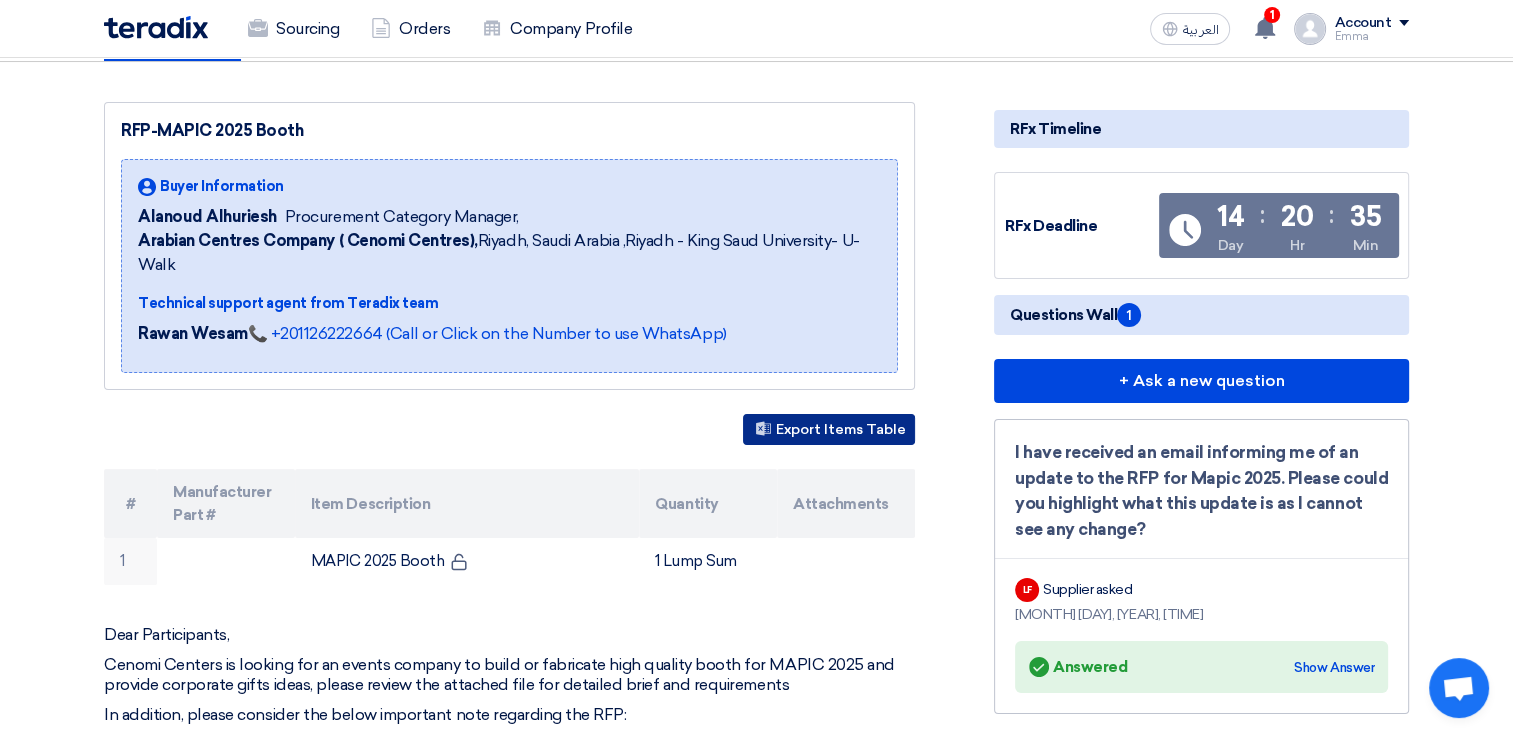 click on "Export Items Table" 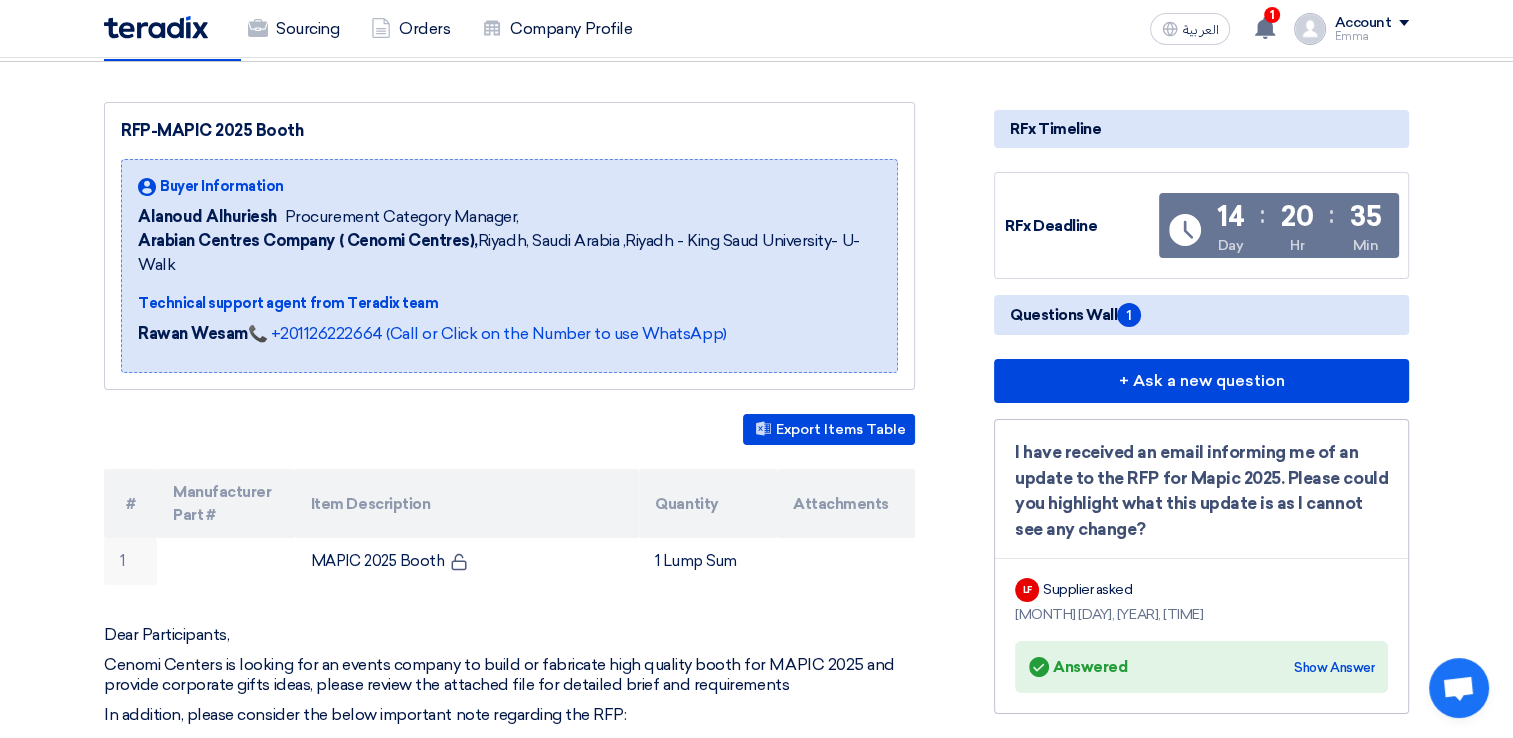 click on "RFP-MAPIC 2025 Booth" 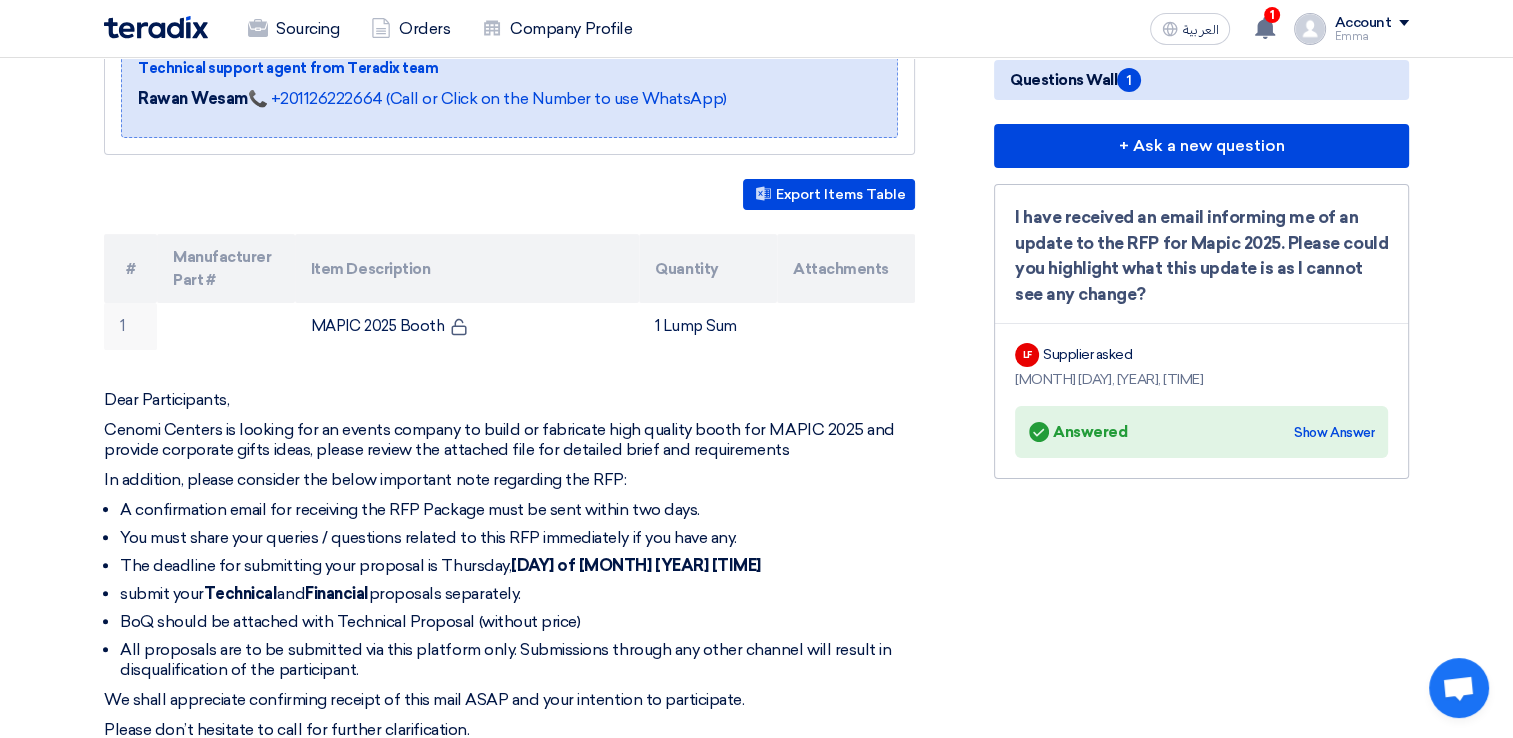 scroll, scrollTop: 400, scrollLeft: 0, axis: vertical 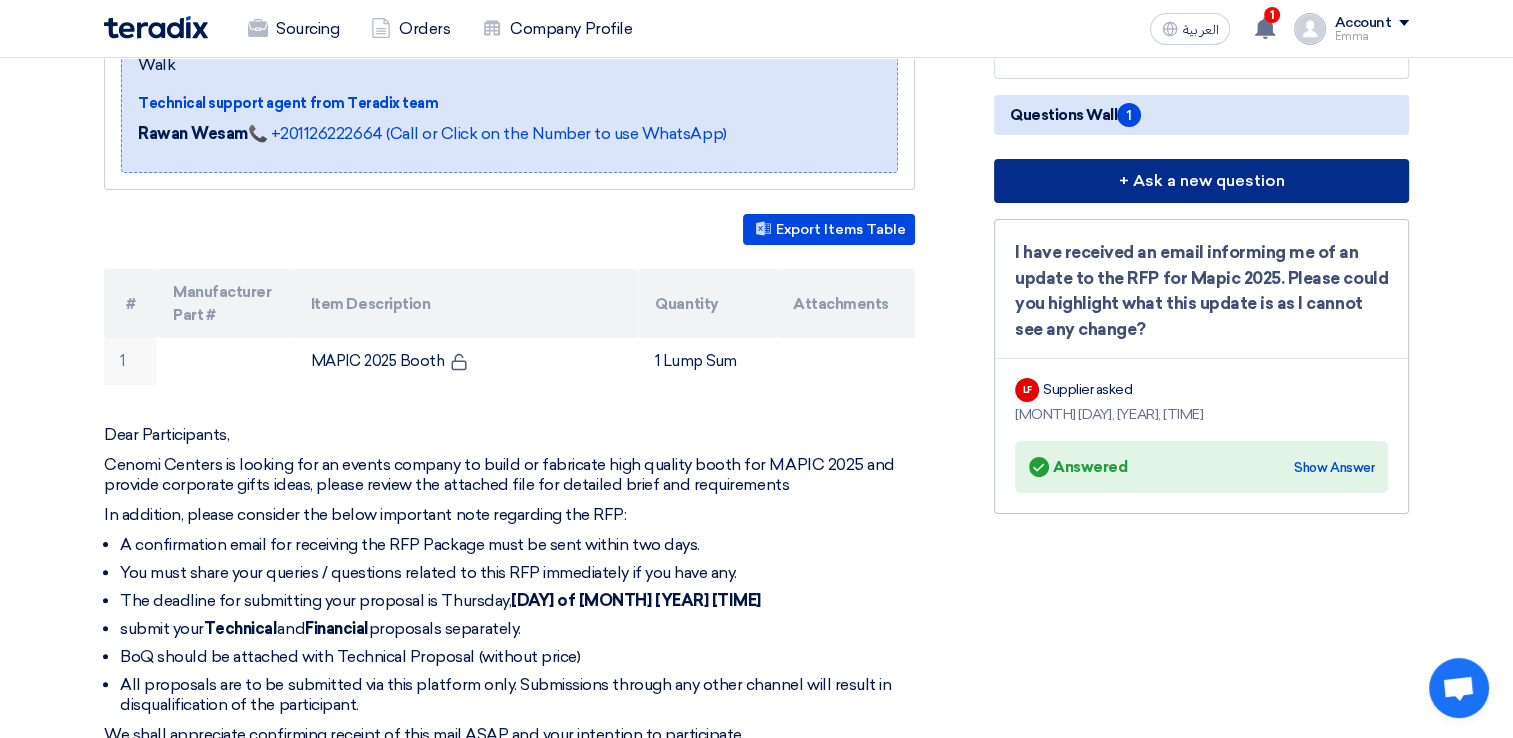 click on "+ Ask a new question" 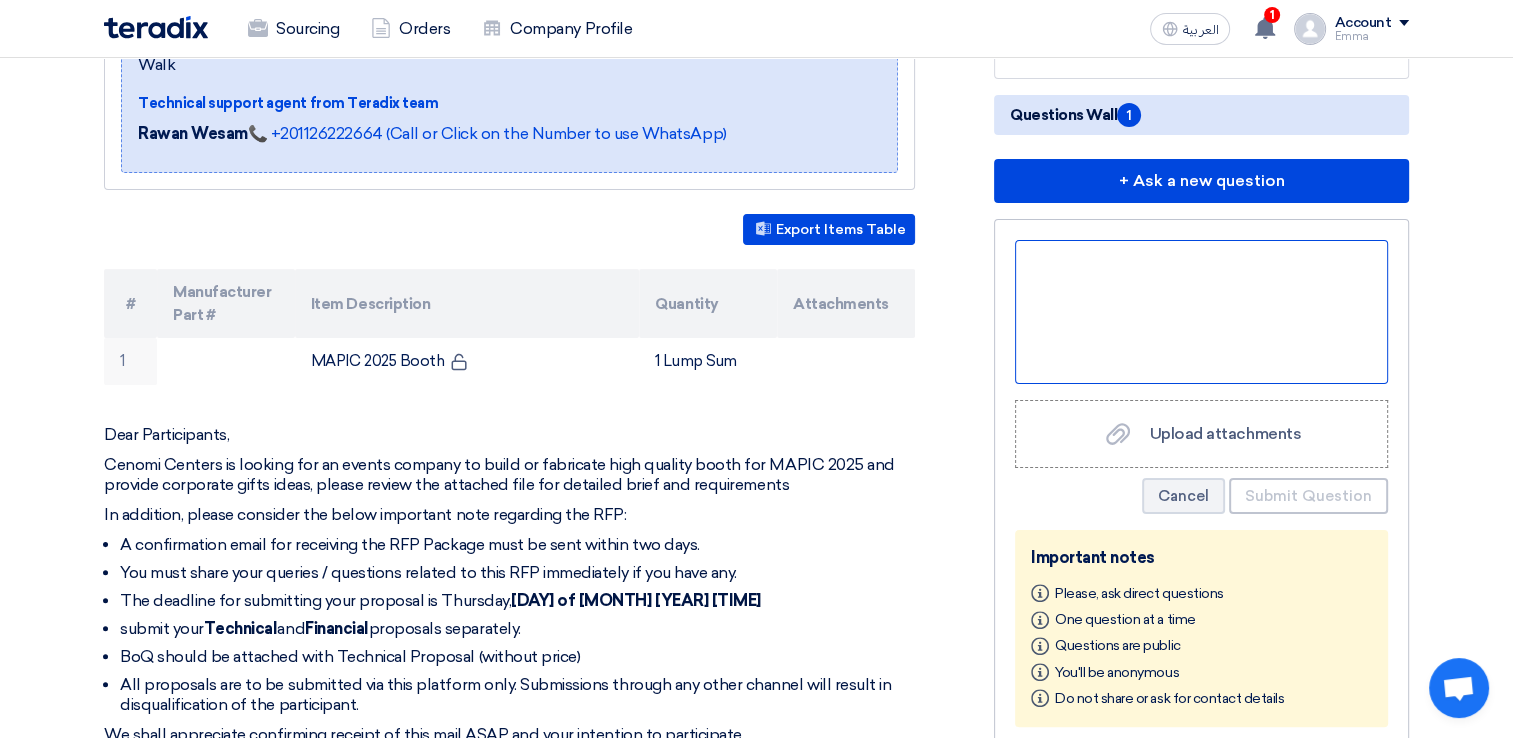 click 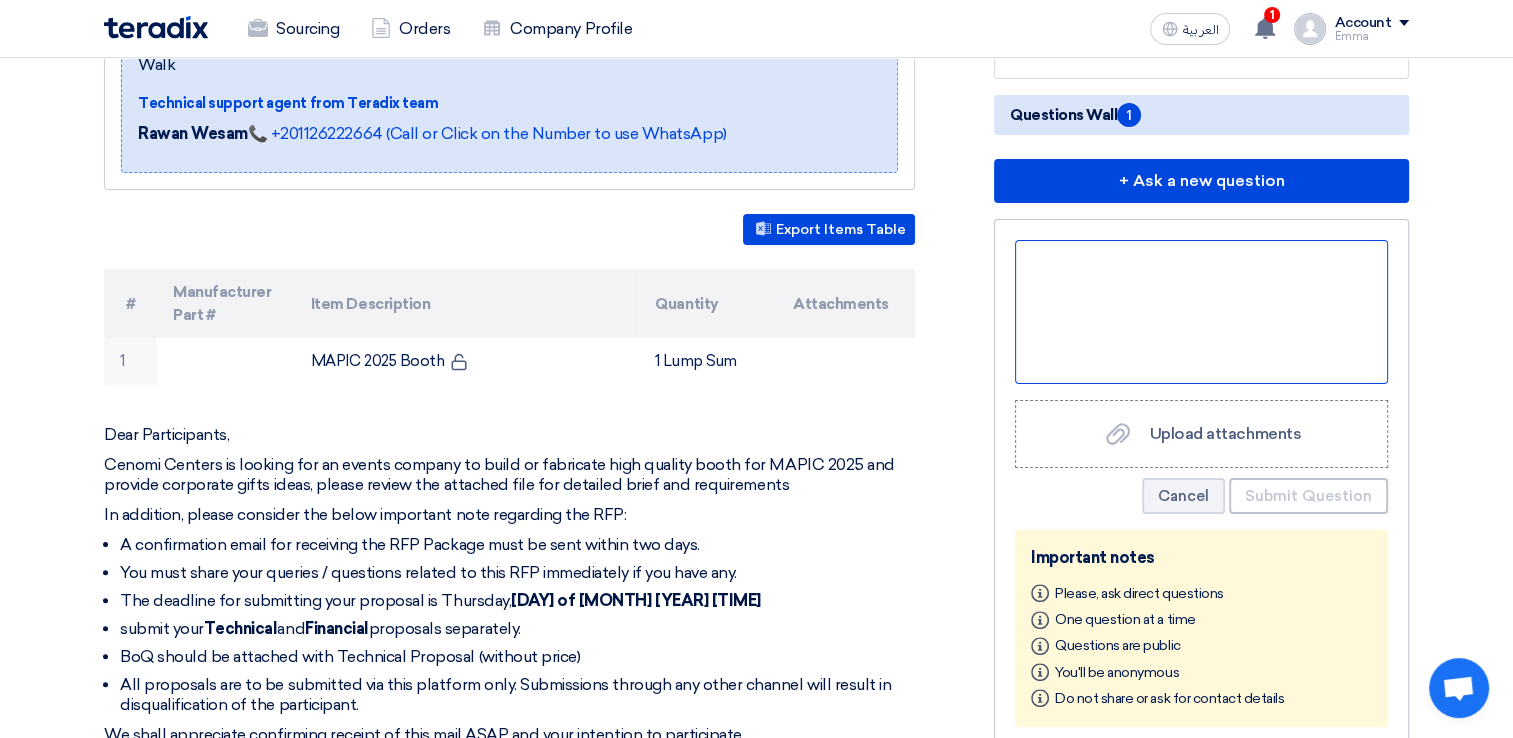 type 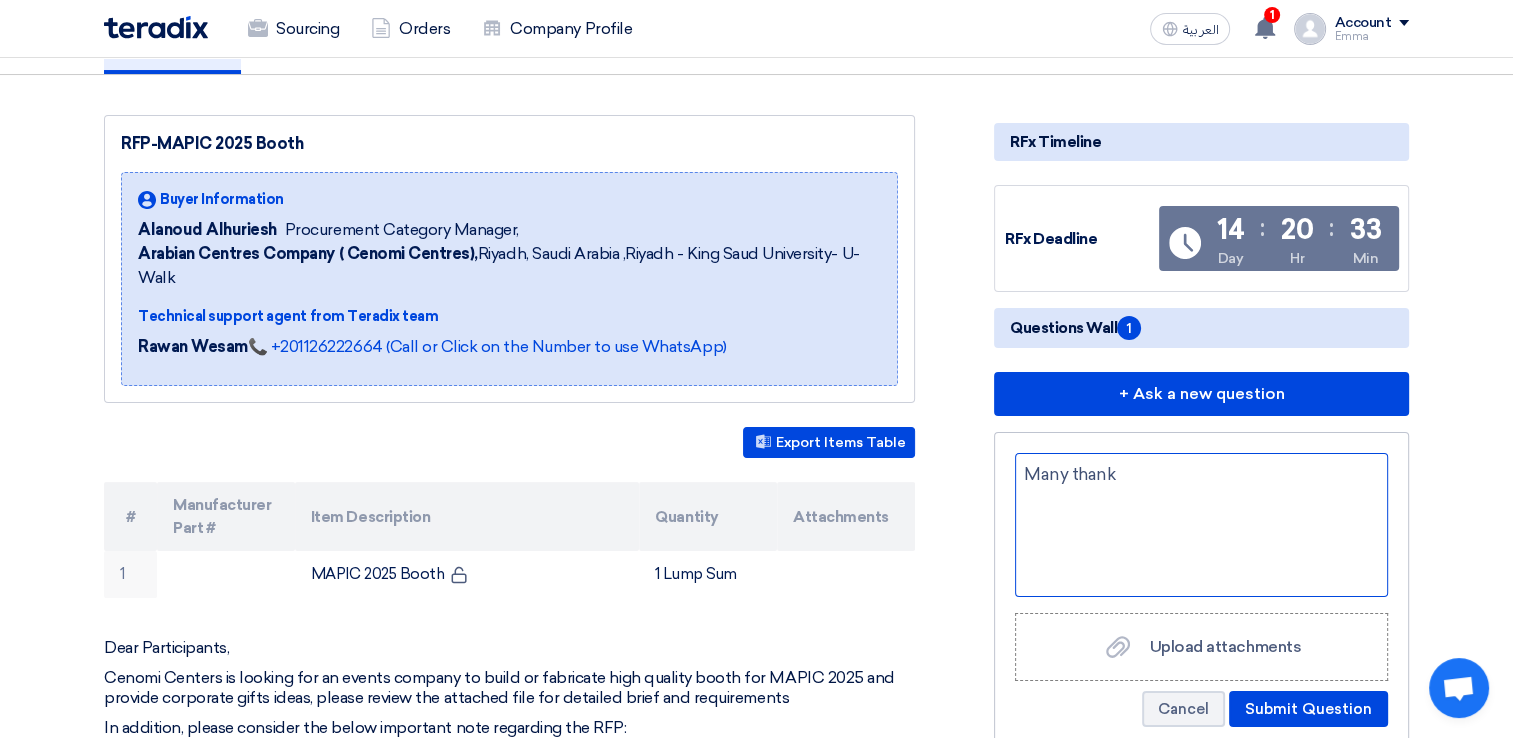 scroll, scrollTop: 200, scrollLeft: 0, axis: vertical 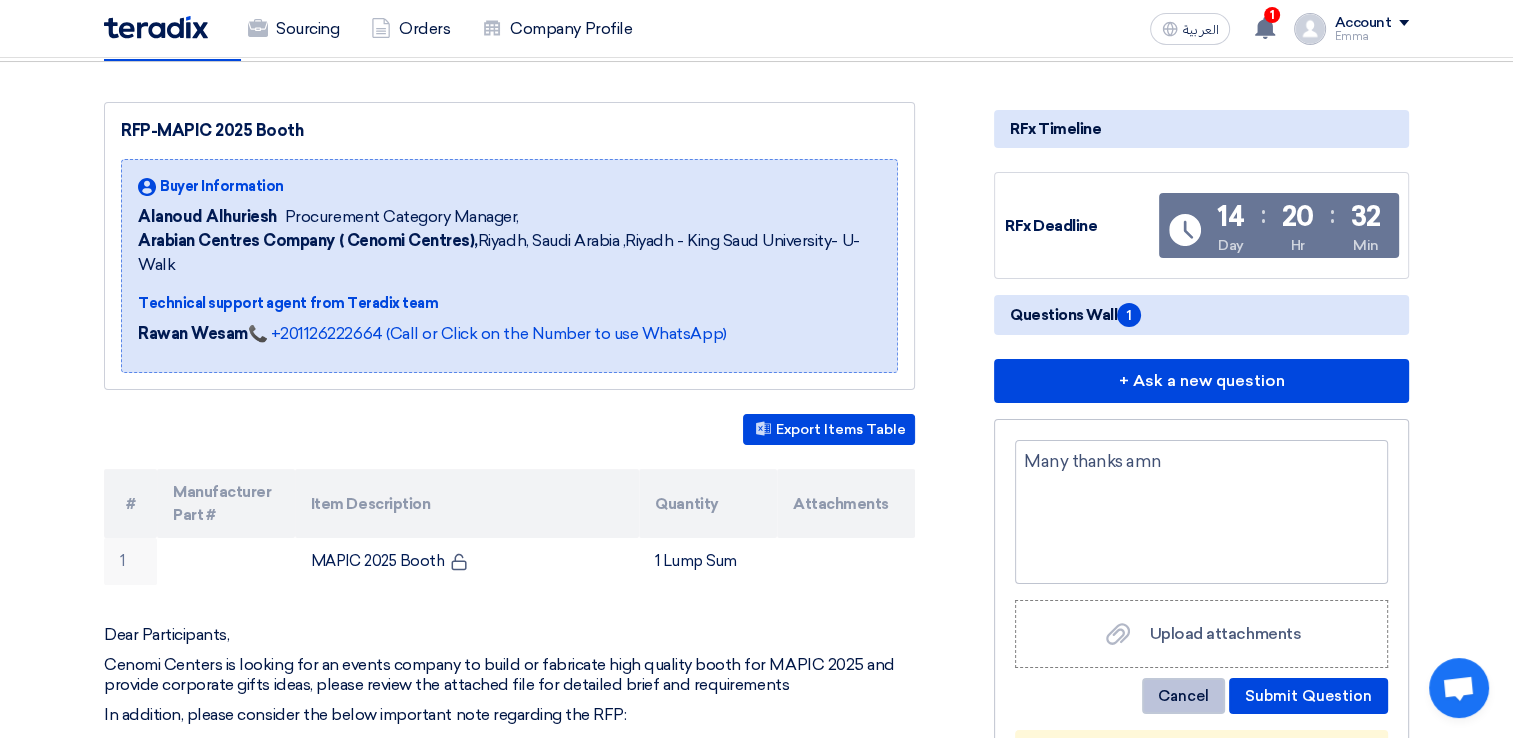 click on "Cancel" 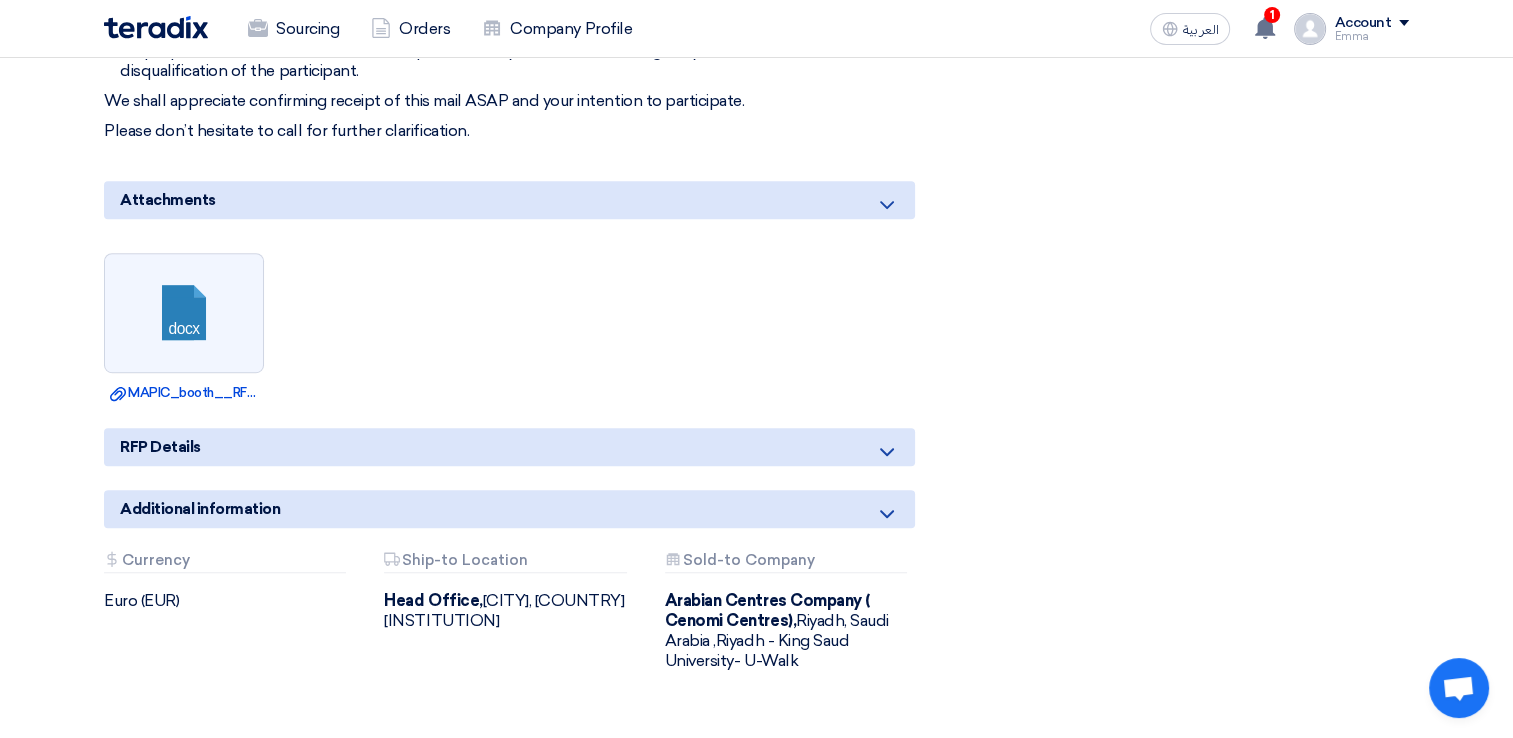 scroll, scrollTop: 1000, scrollLeft: 0, axis: vertical 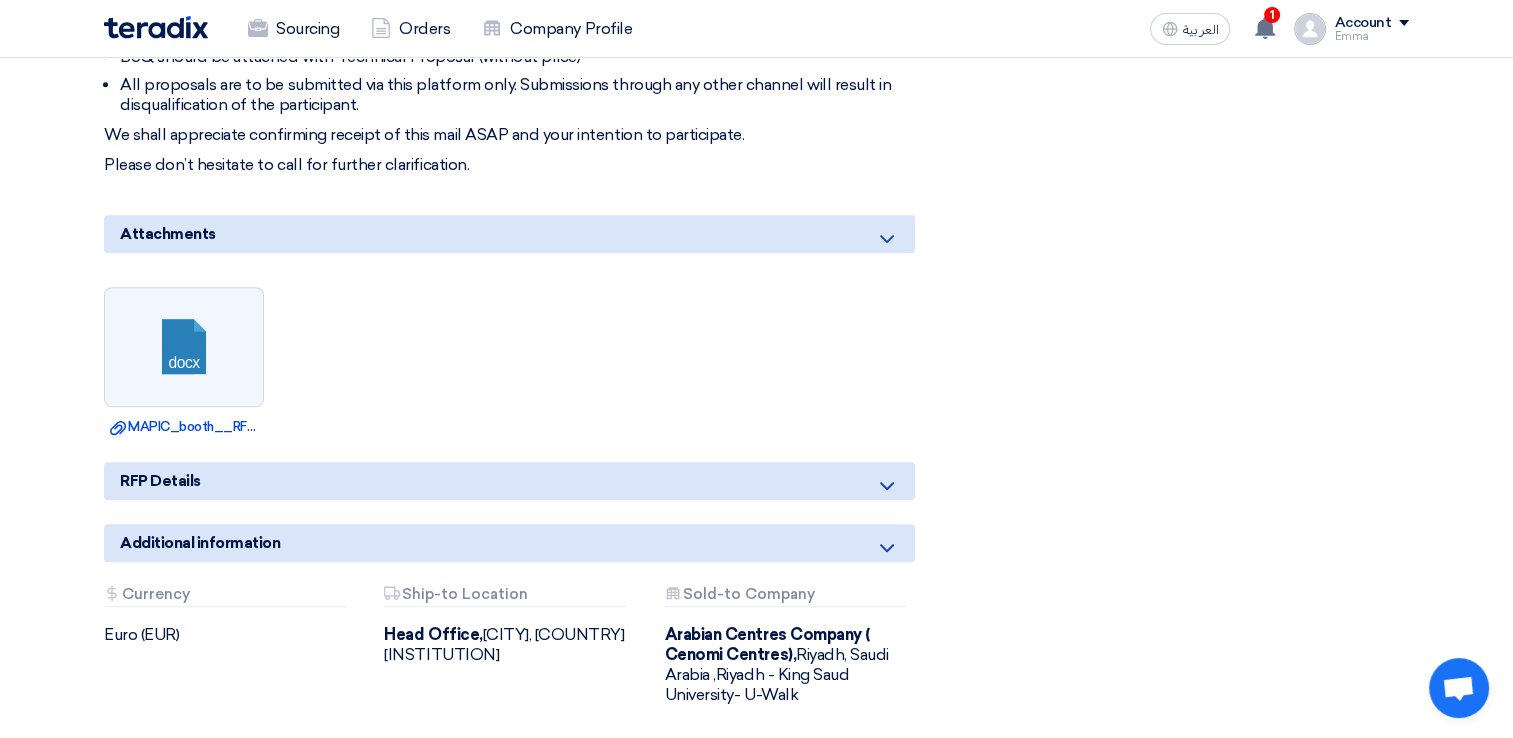 click on "RFP Details" 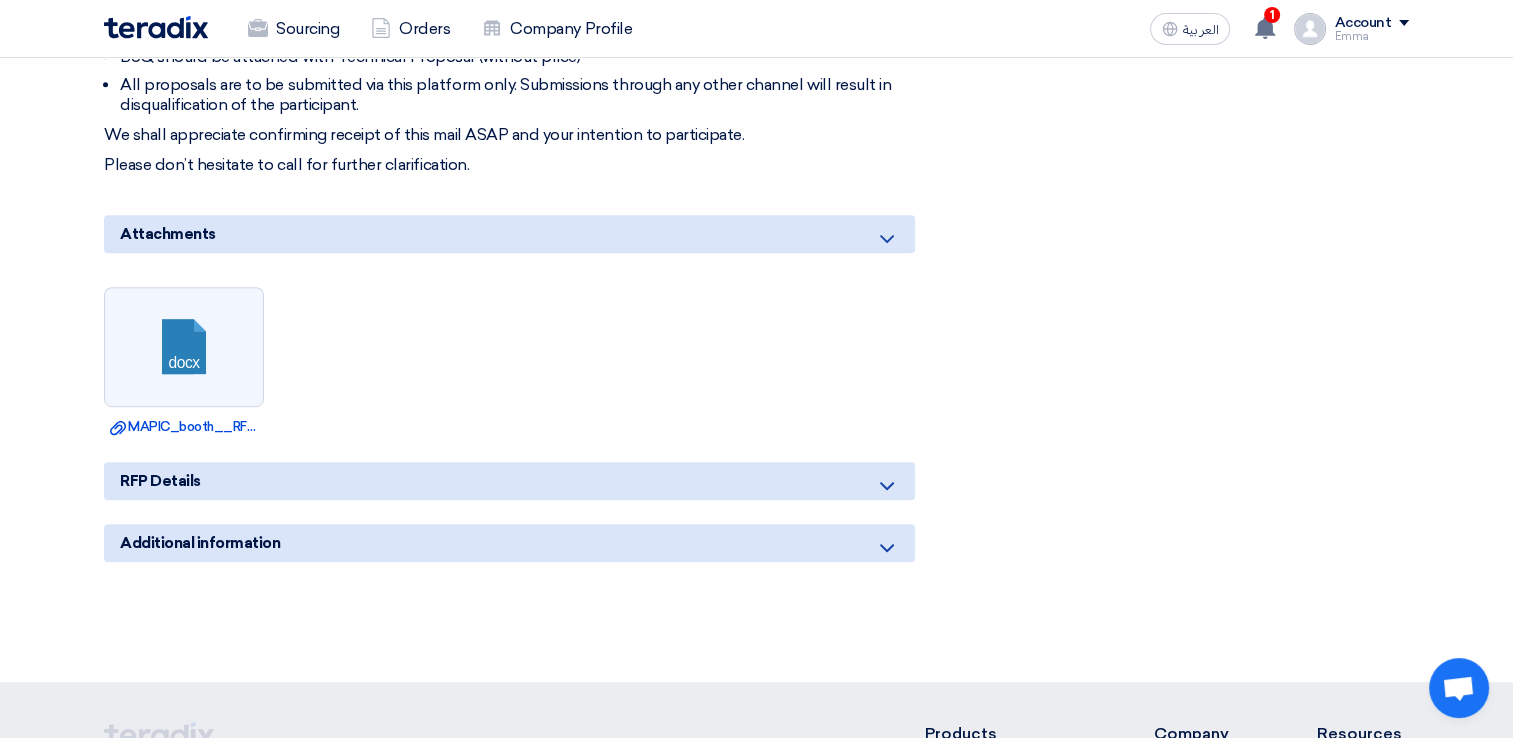 click 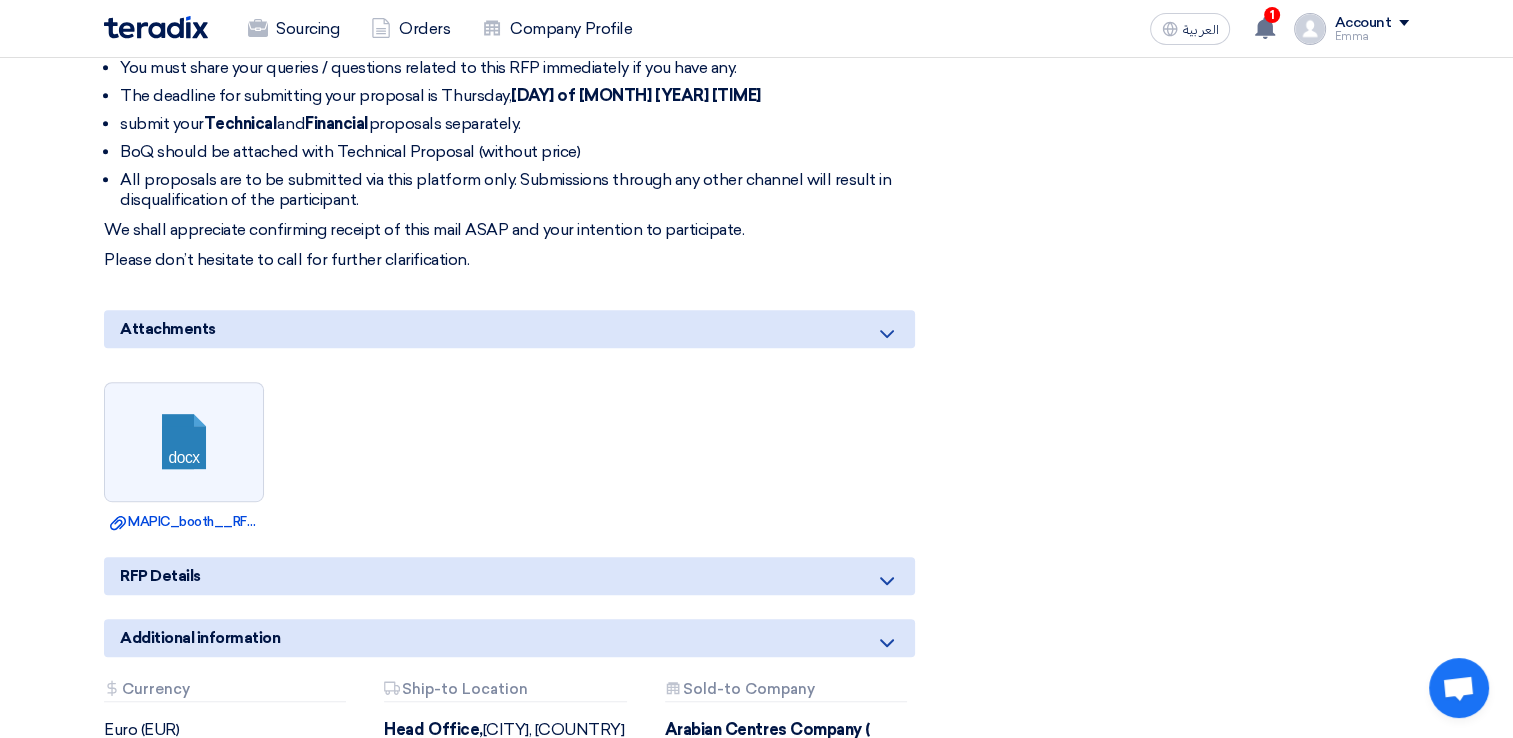 scroll, scrollTop: 700, scrollLeft: 0, axis: vertical 